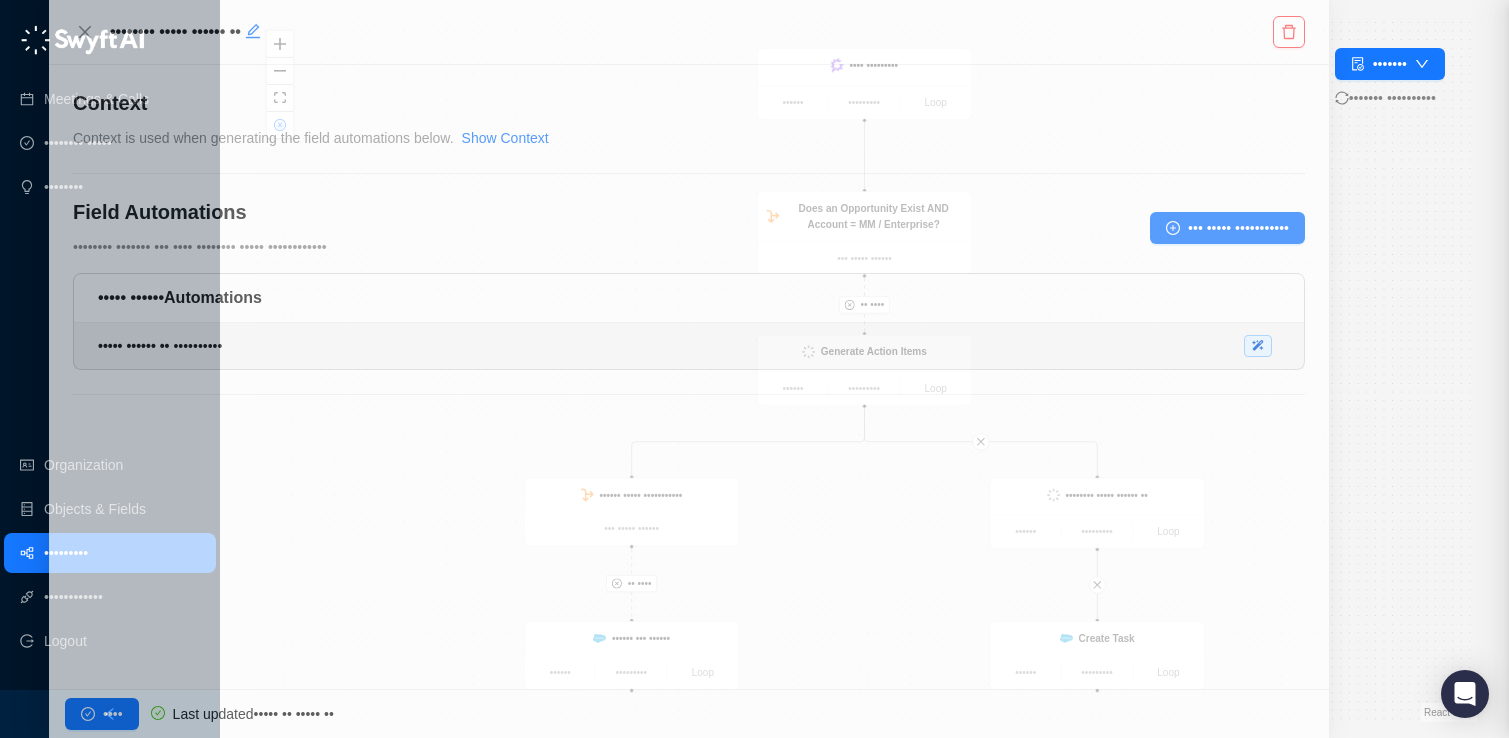 scroll, scrollTop: 0, scrollLeft: 0, axis: both 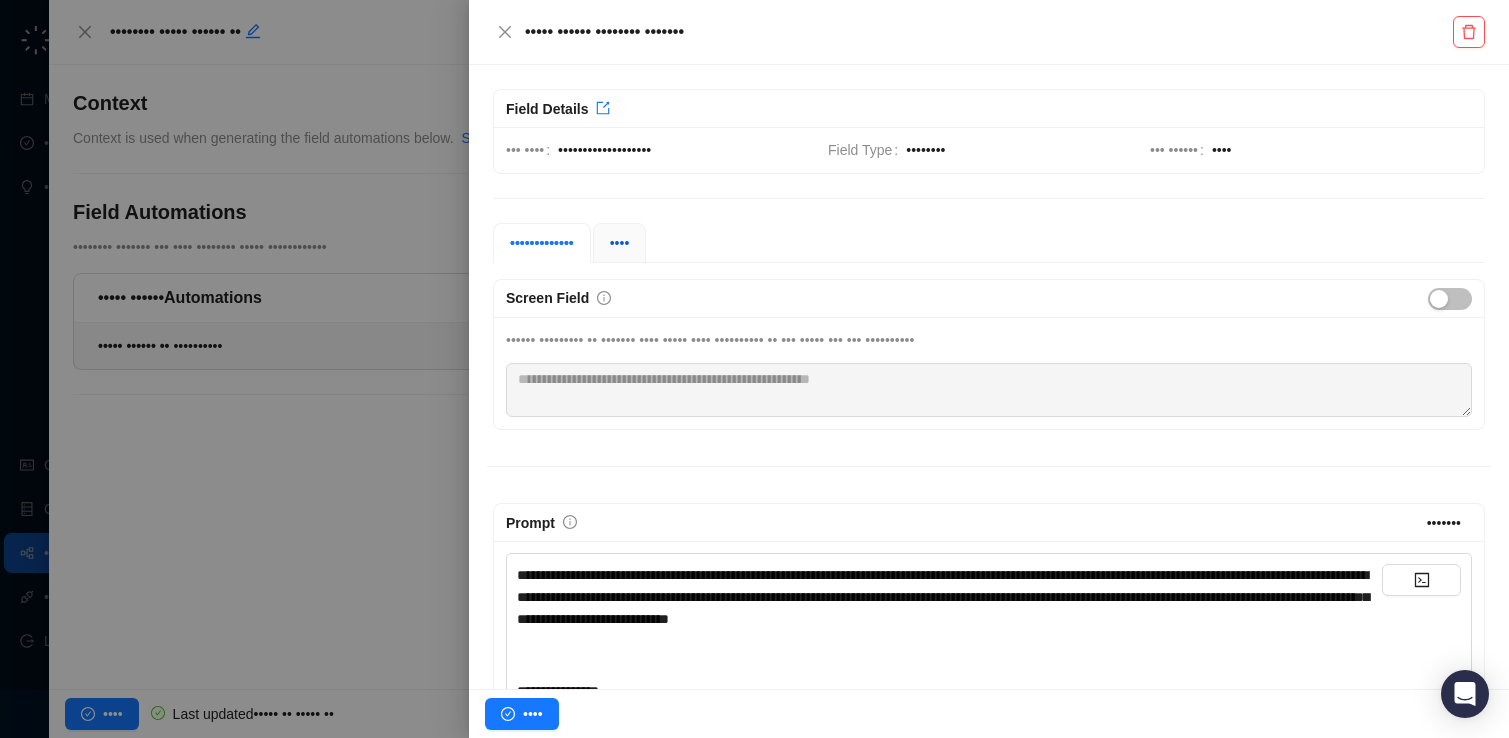 click on "••••" at bounding box center [620, 243] 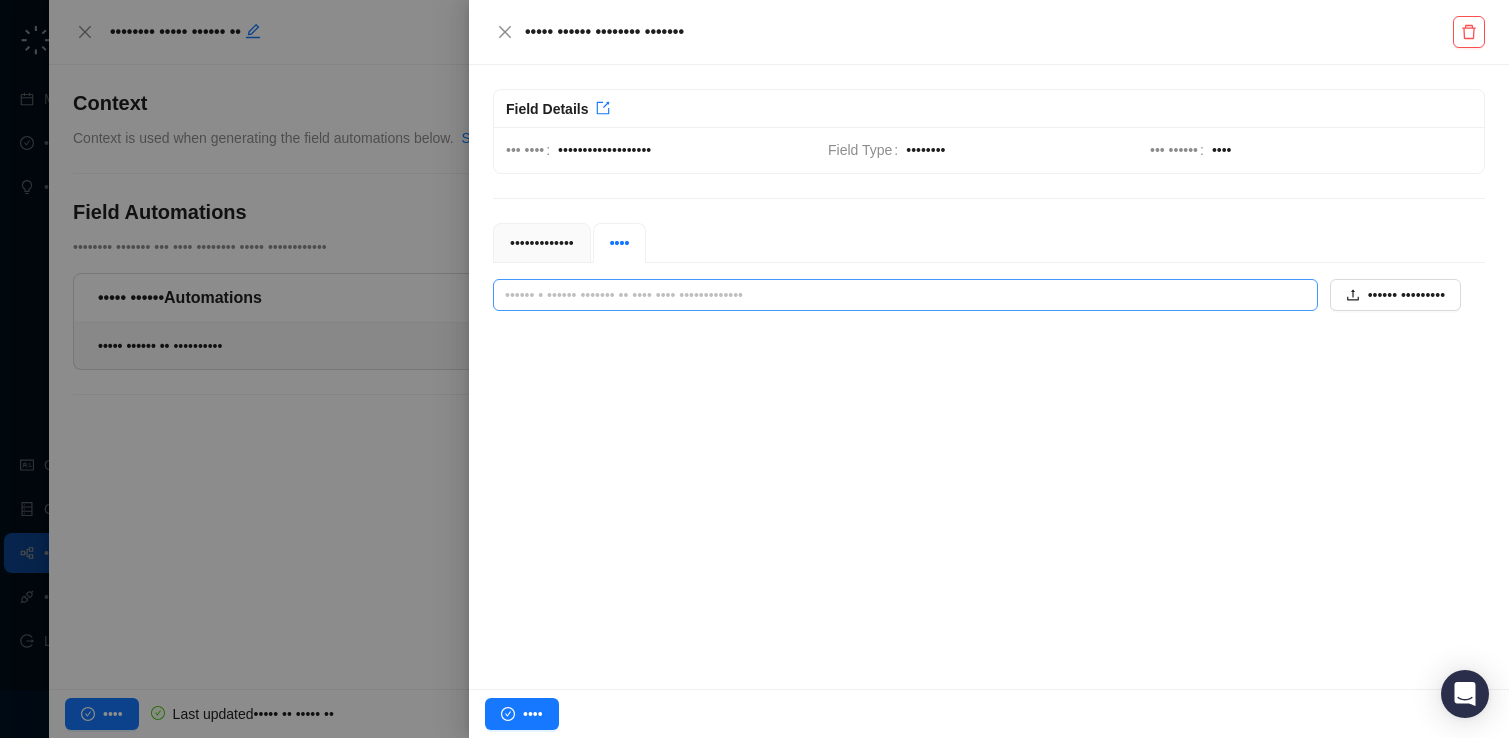 click at bounding box center [899, 295] 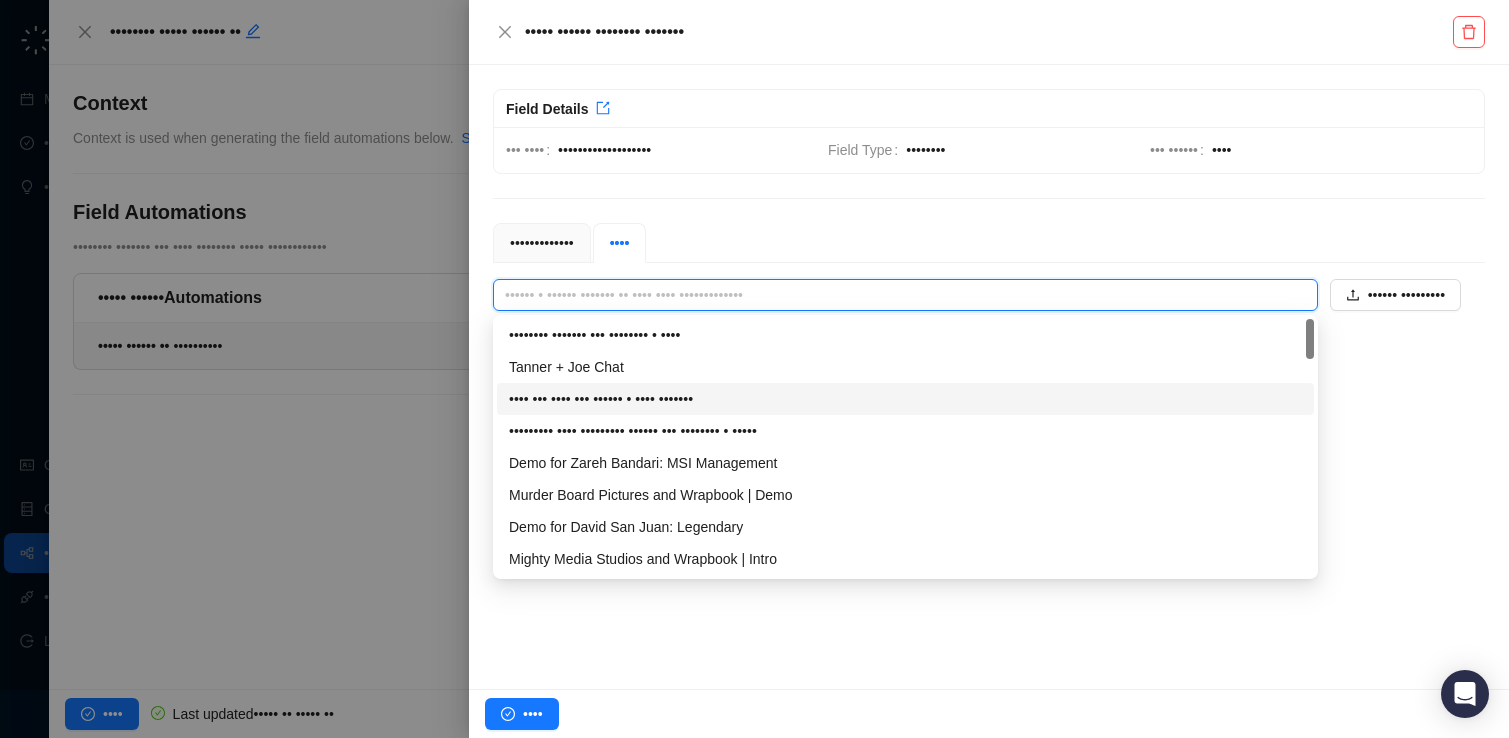 click on "•••• ••• •••• ••• •••••• • •••• •••••••" at bounding box center [905, 399] 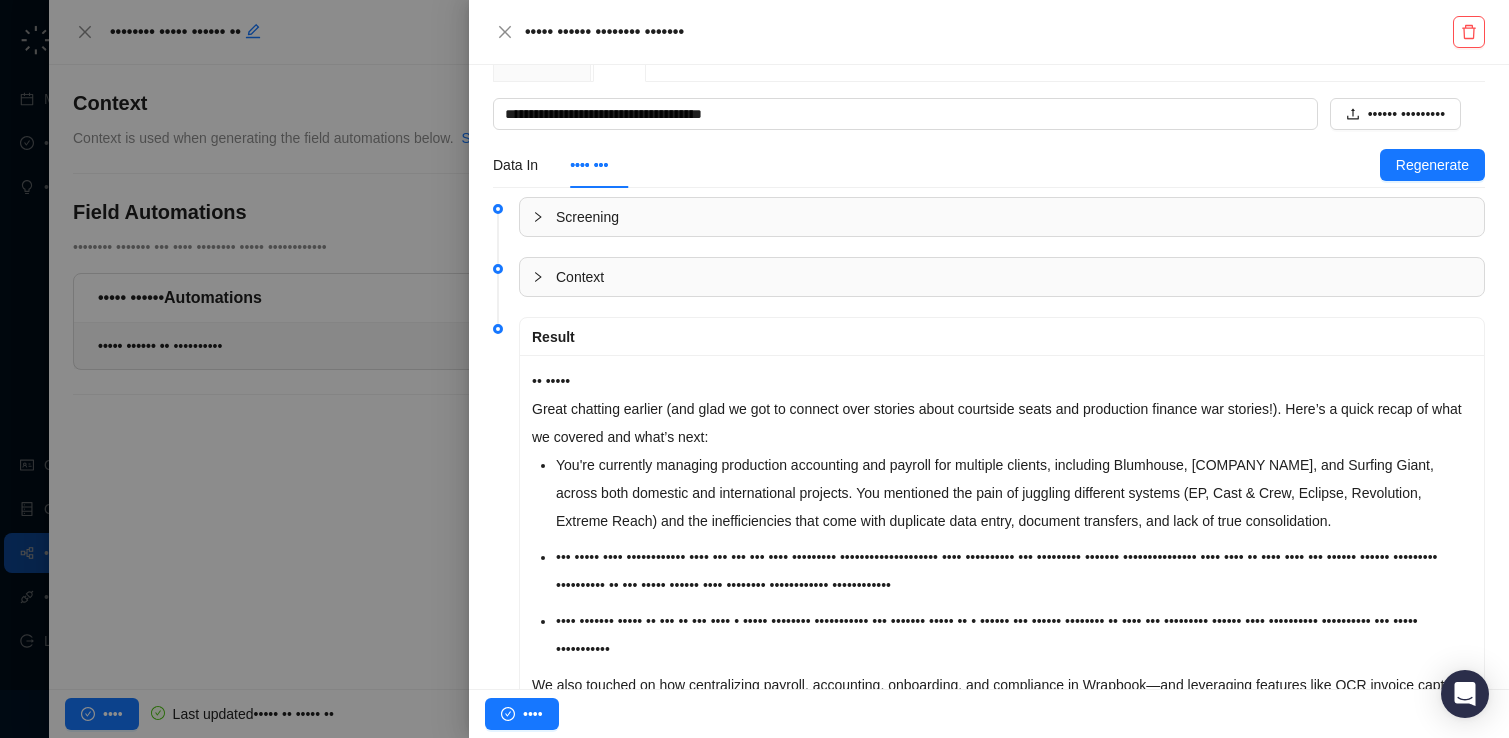 scroll, scrollTop: 0, scrollLeft: 0, axis: both 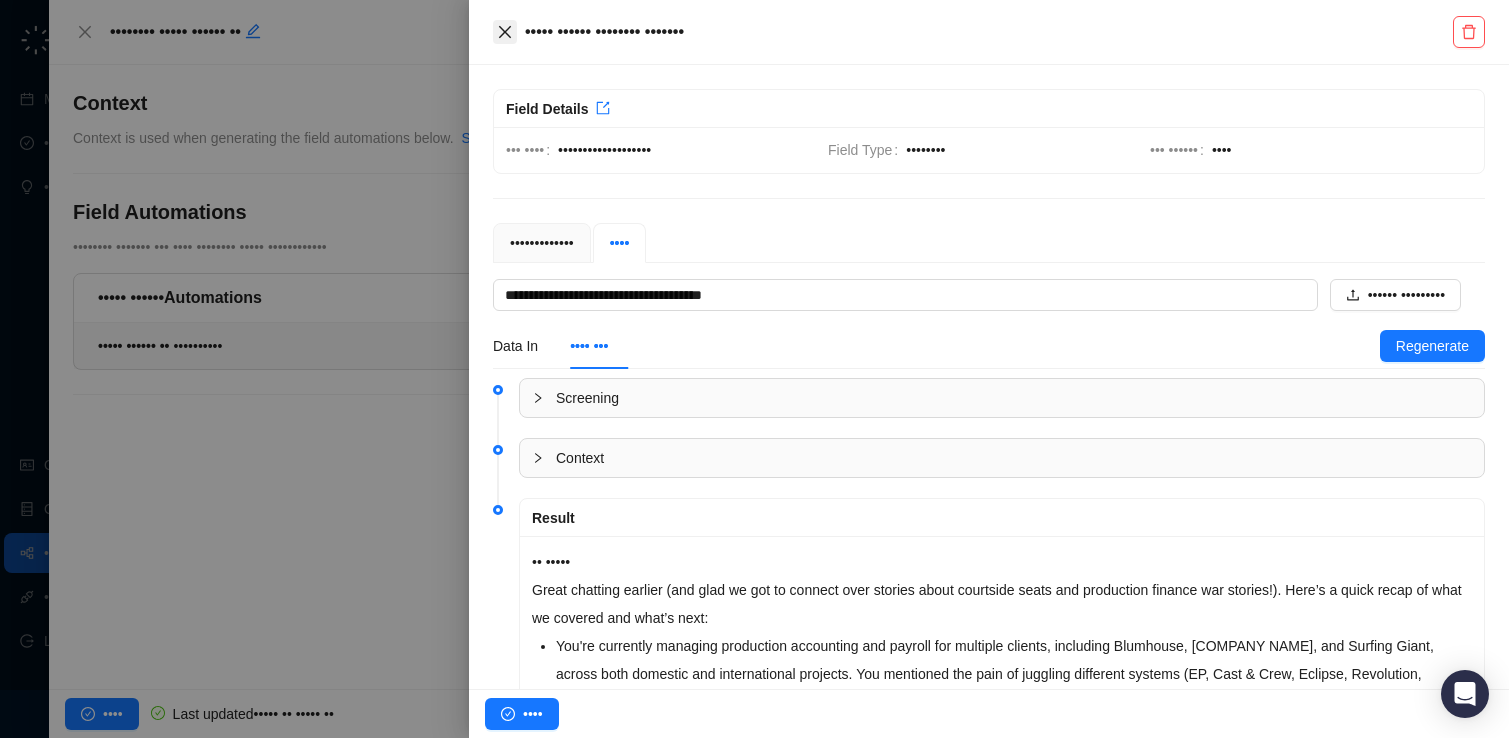 click at bounding box center (85, 32) 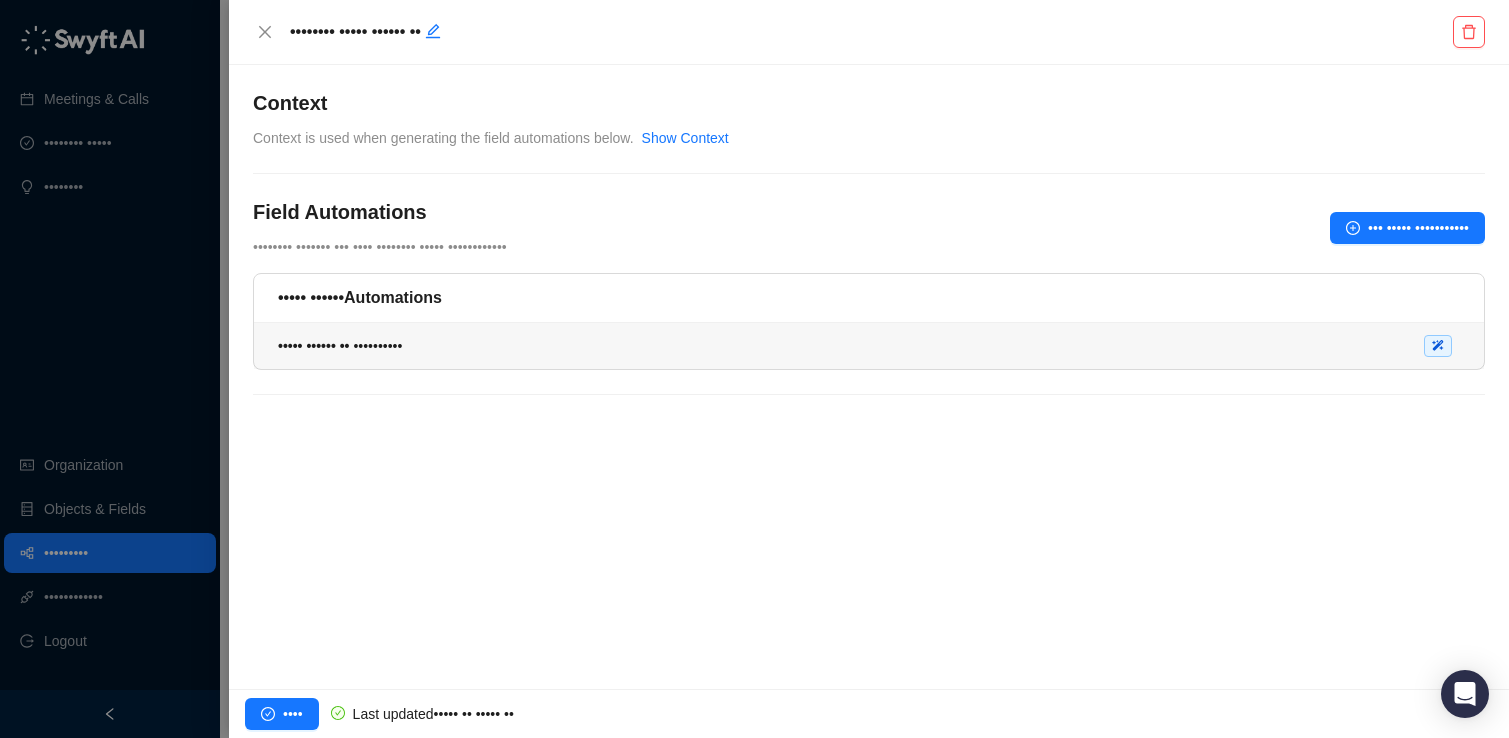 click on "Email Follow Up   ( Textarea )" at bounding box center (869, 346) 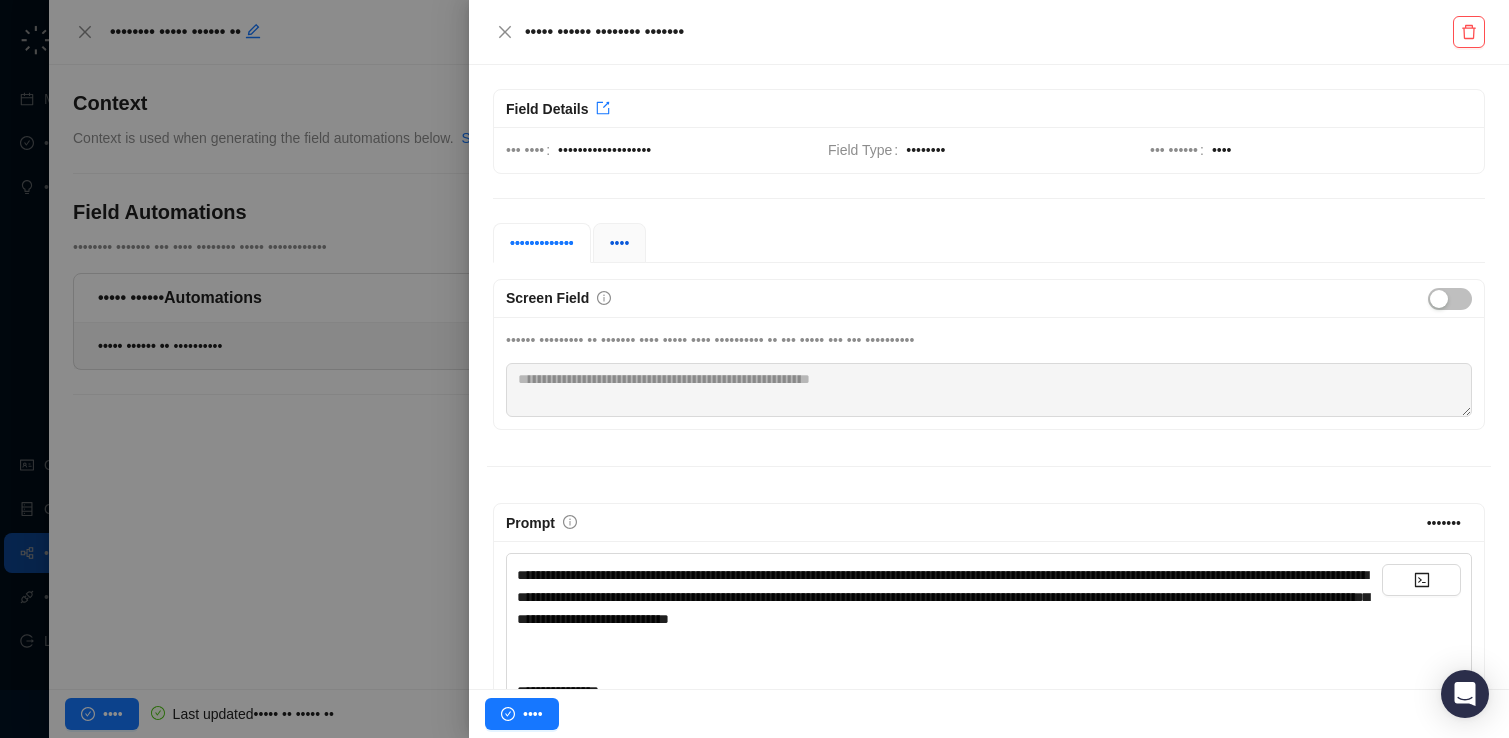 click on "••••" at bounding box center [620, 243] 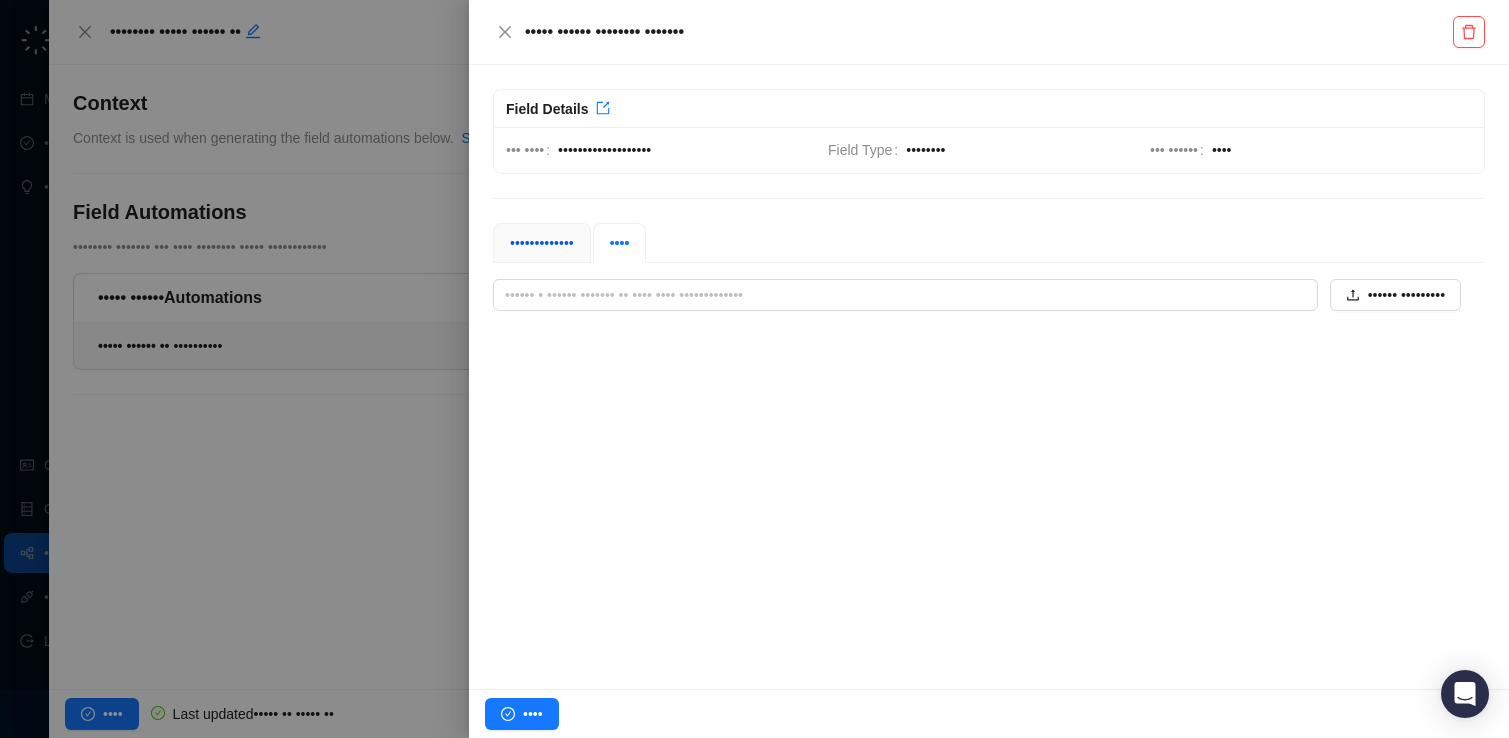 click on "•••••••••••••" at bounding box center (542, 243) 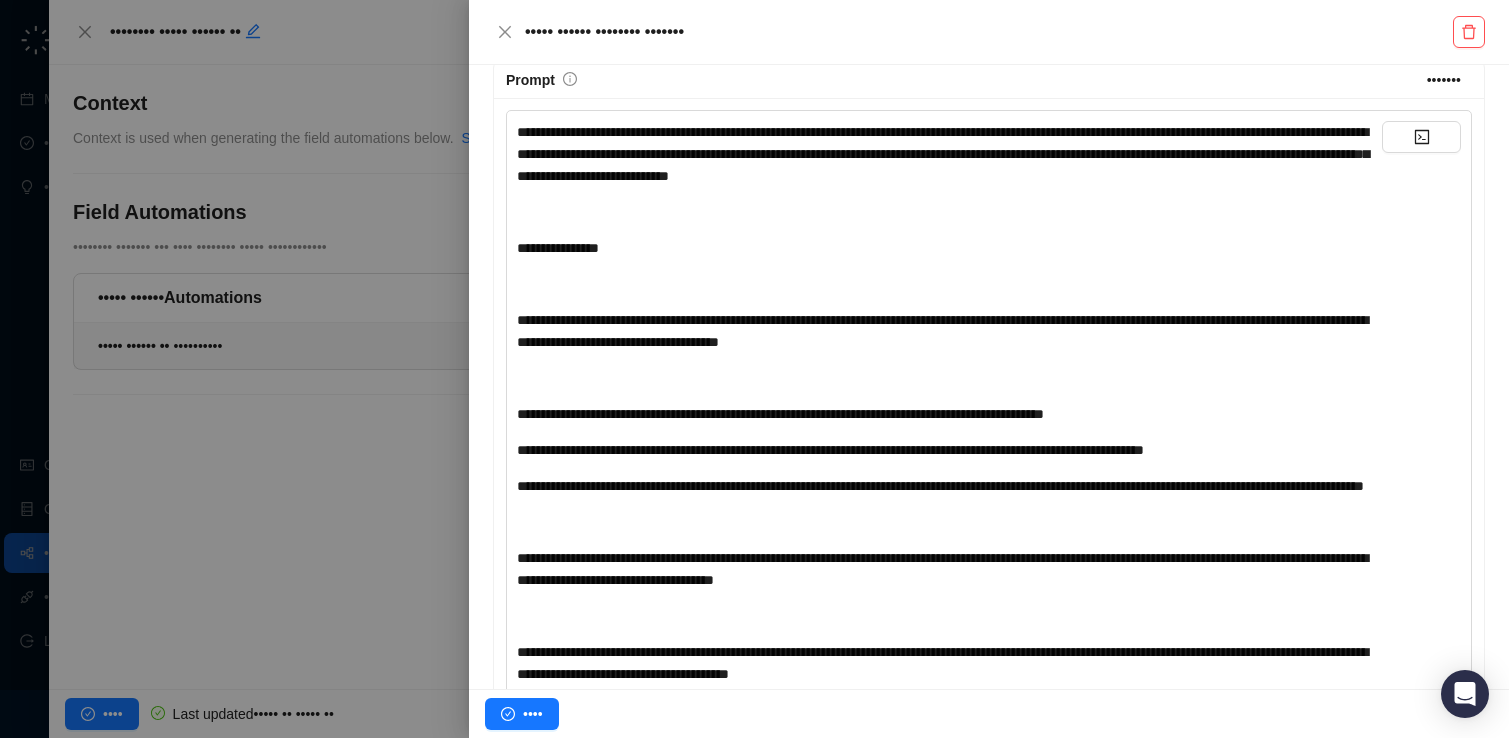scroll, scrollTop: 0, scrollLeft: 0, axis: both 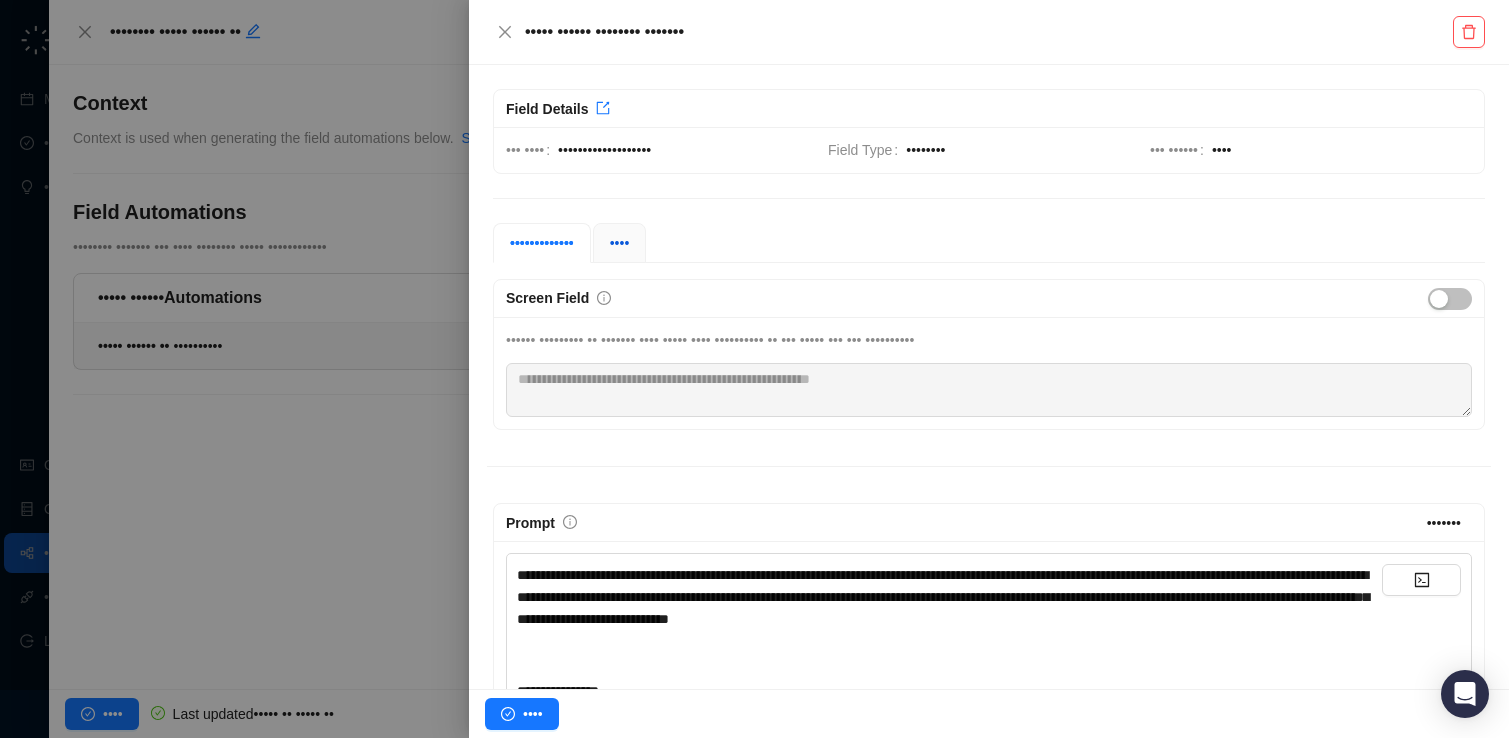 click on "••••" at bounding box center (620, 243) 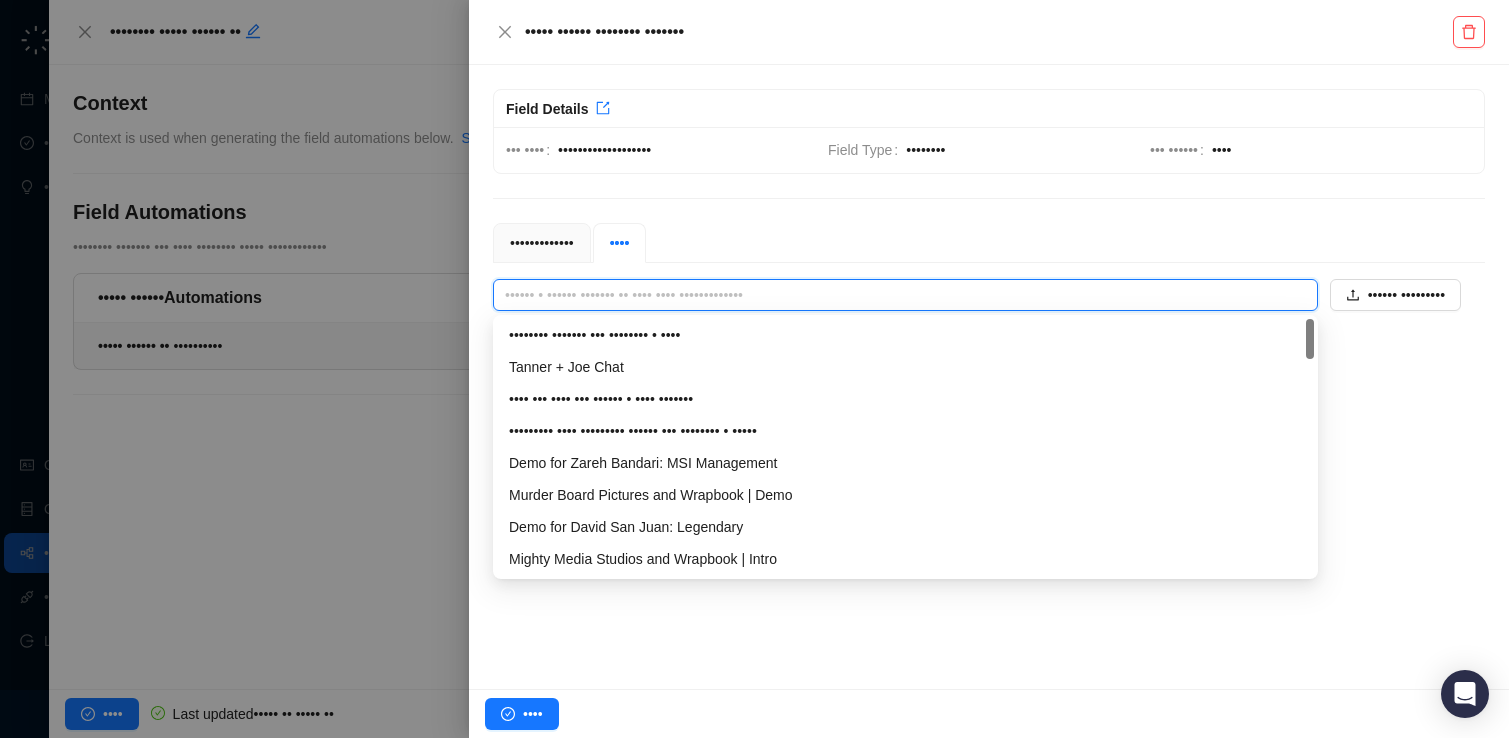 click at bounding box center (899, 295) 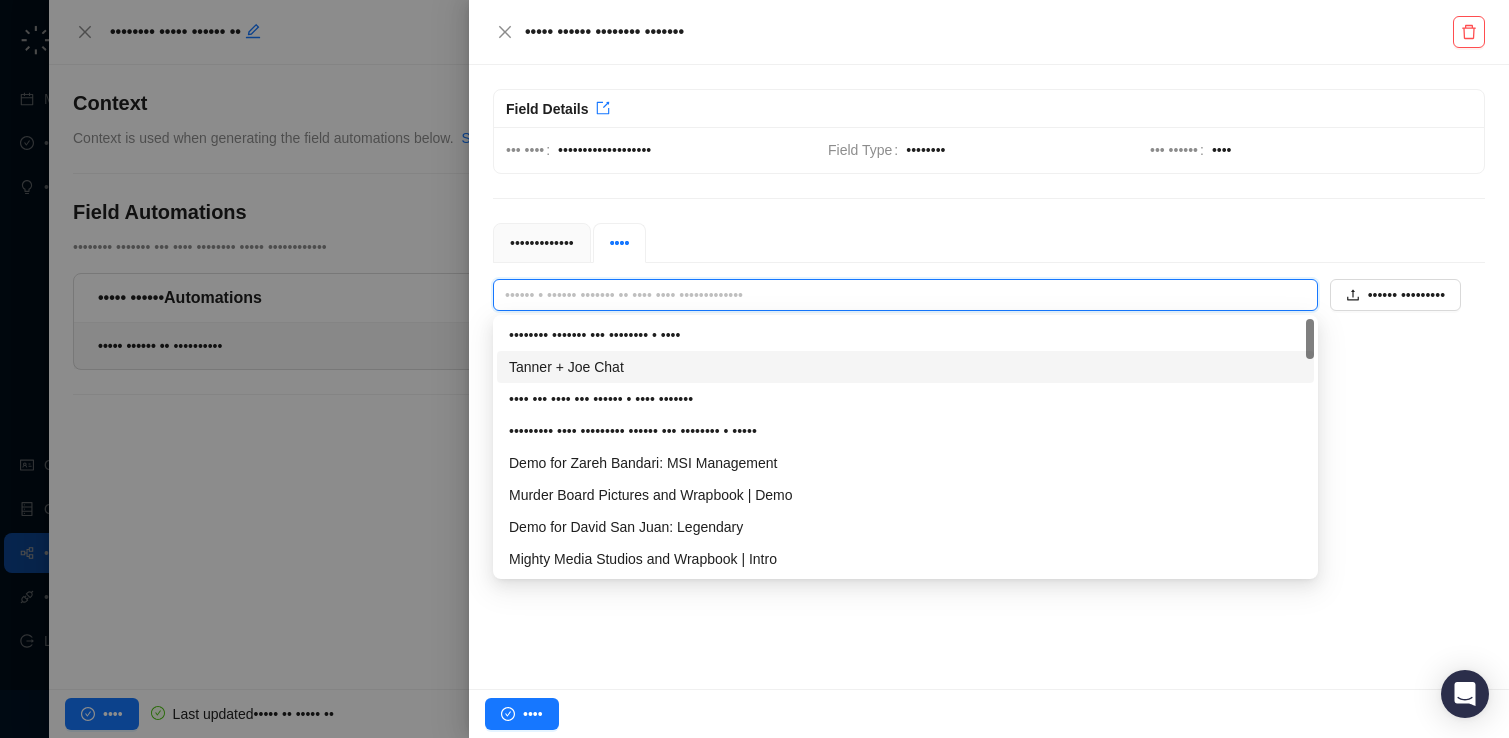 click on "Tanner + Joe Chat" at bounding box center [905, 367] 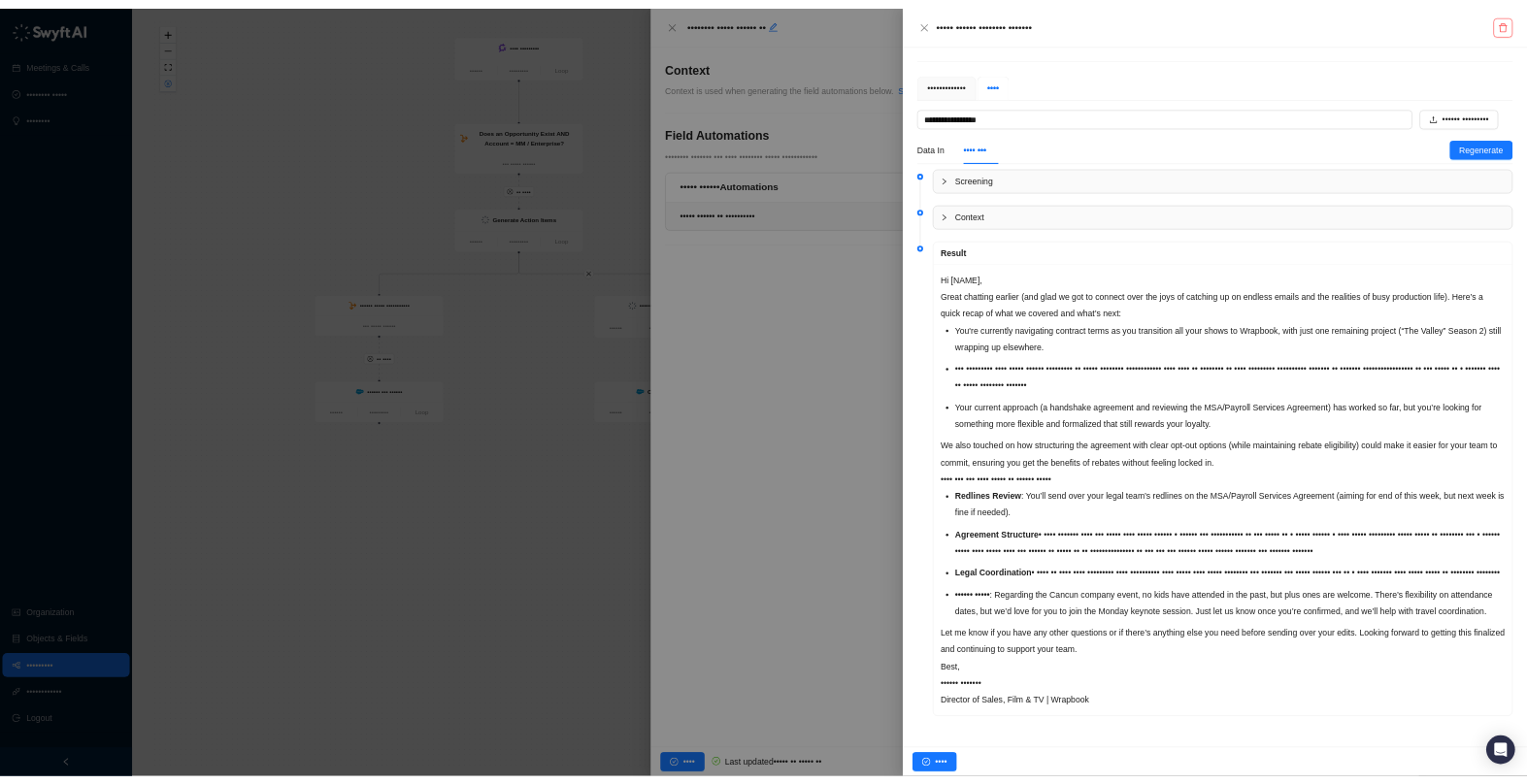 scroll, scrollTop: 182, scrollLeft: 0, axis: vertical 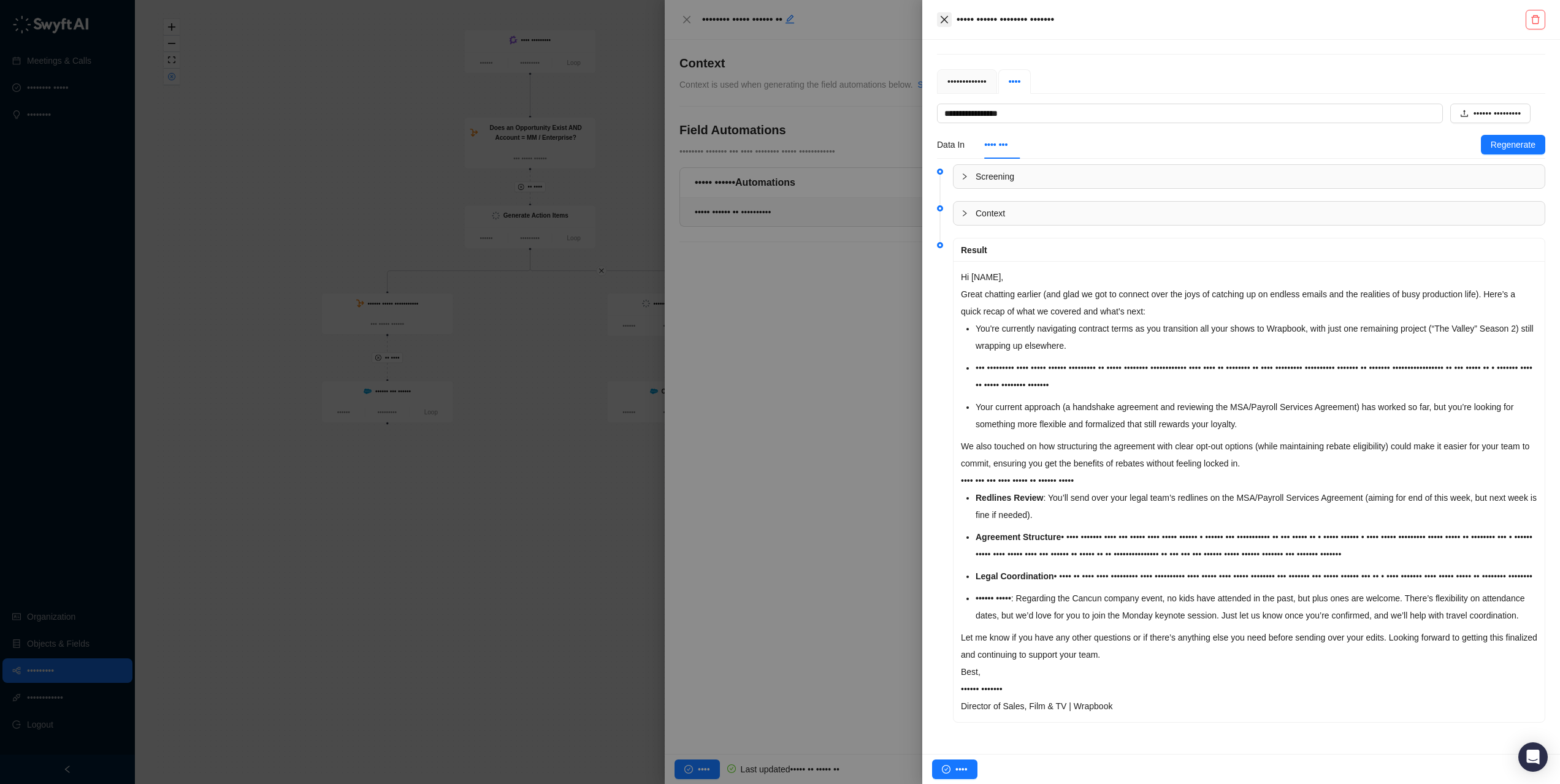 click at bounding box center (687, 20) 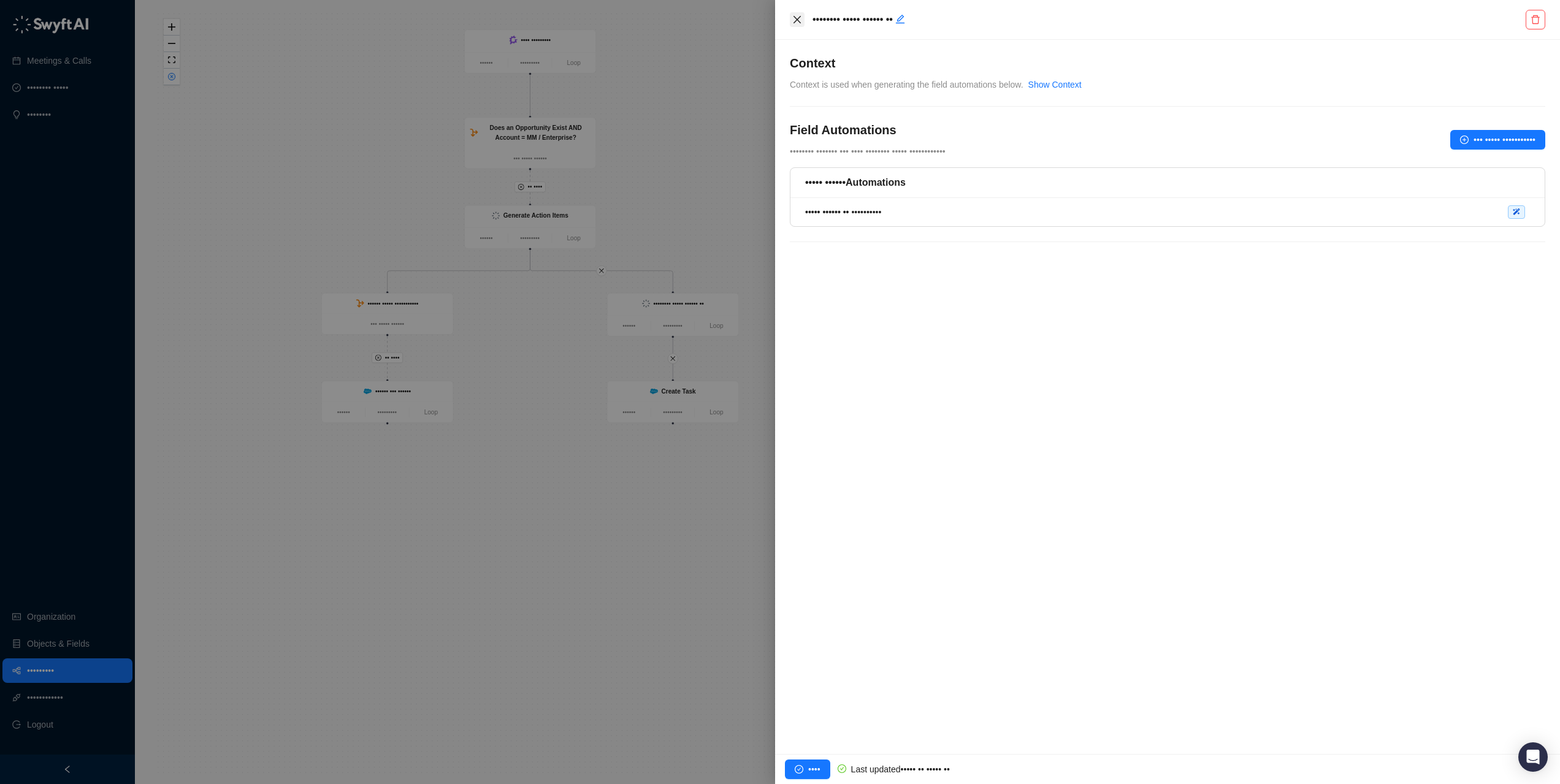 click at bounding box center [797, 20] 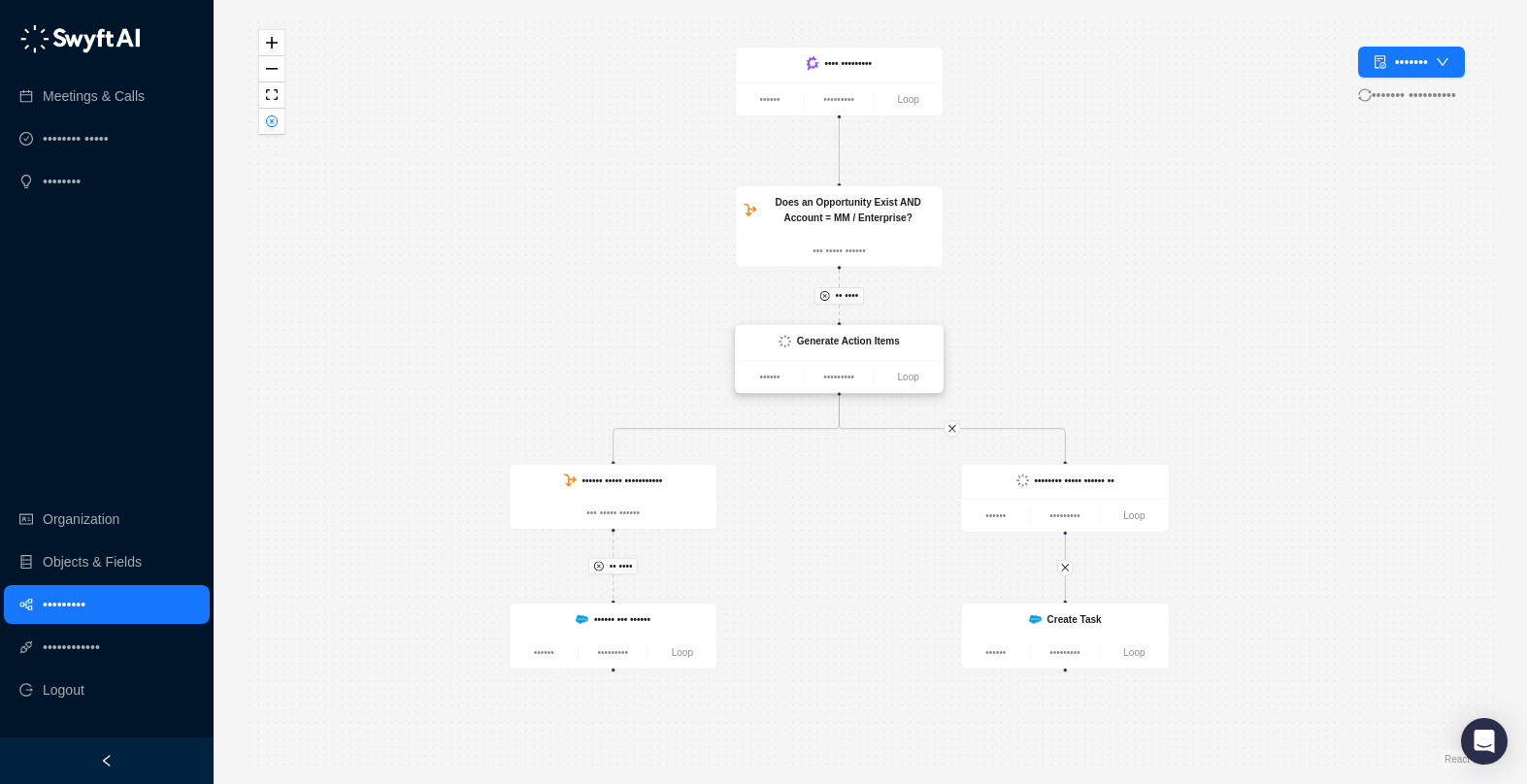 click at bounding box center (784, 341) 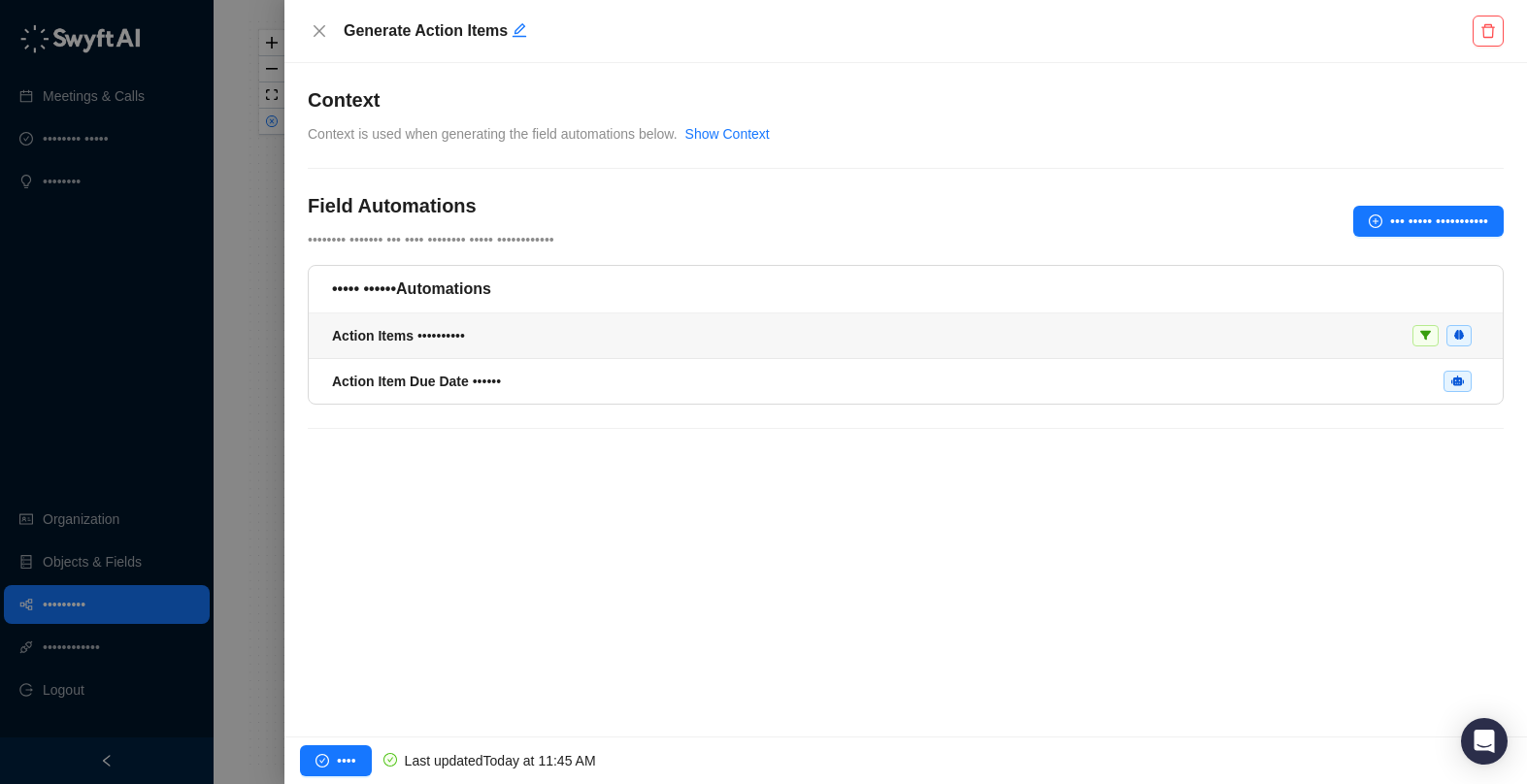 click on "Action Items" at bounding box center (373, 336) 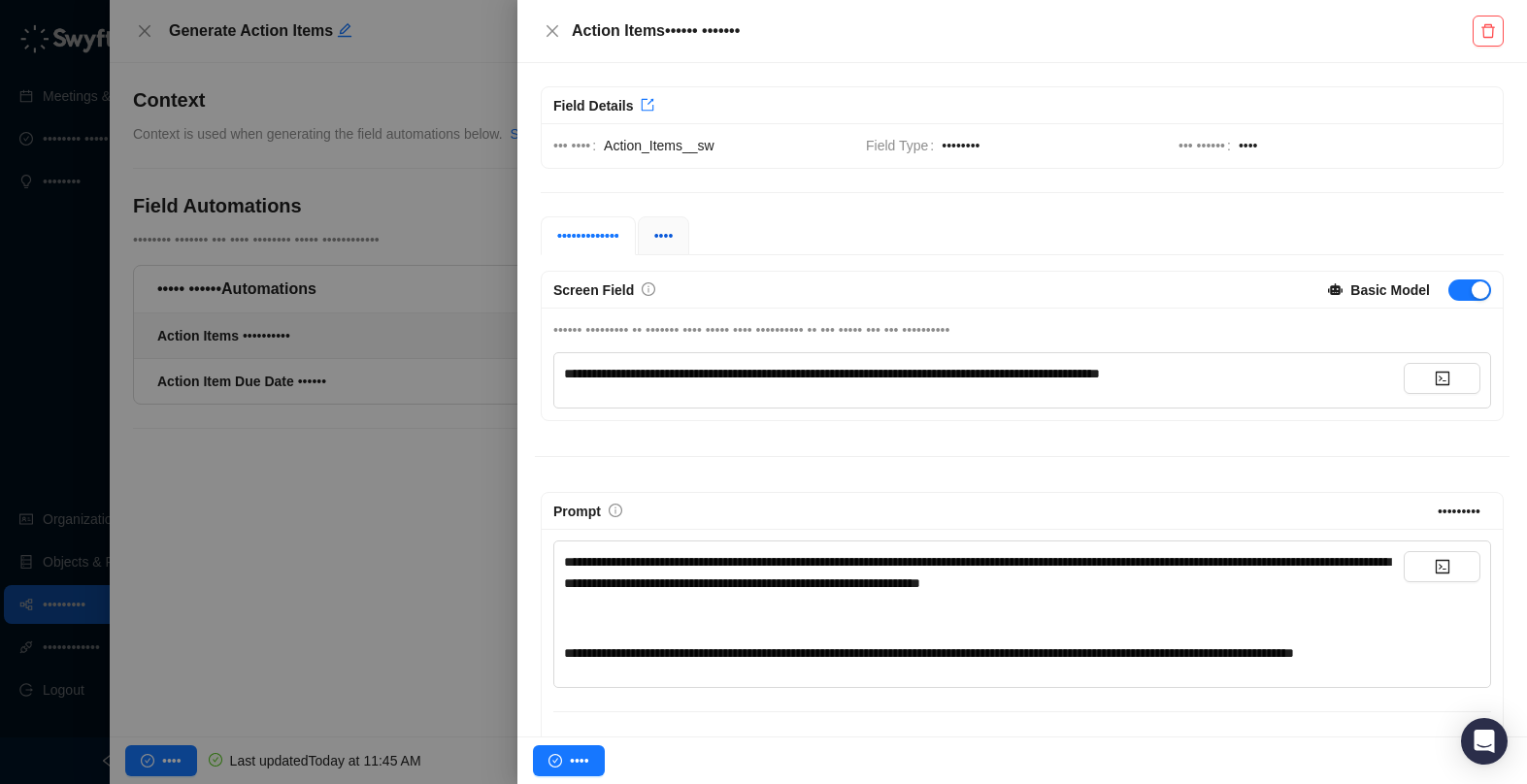 click on "••••" at bounding box center (664, 236) 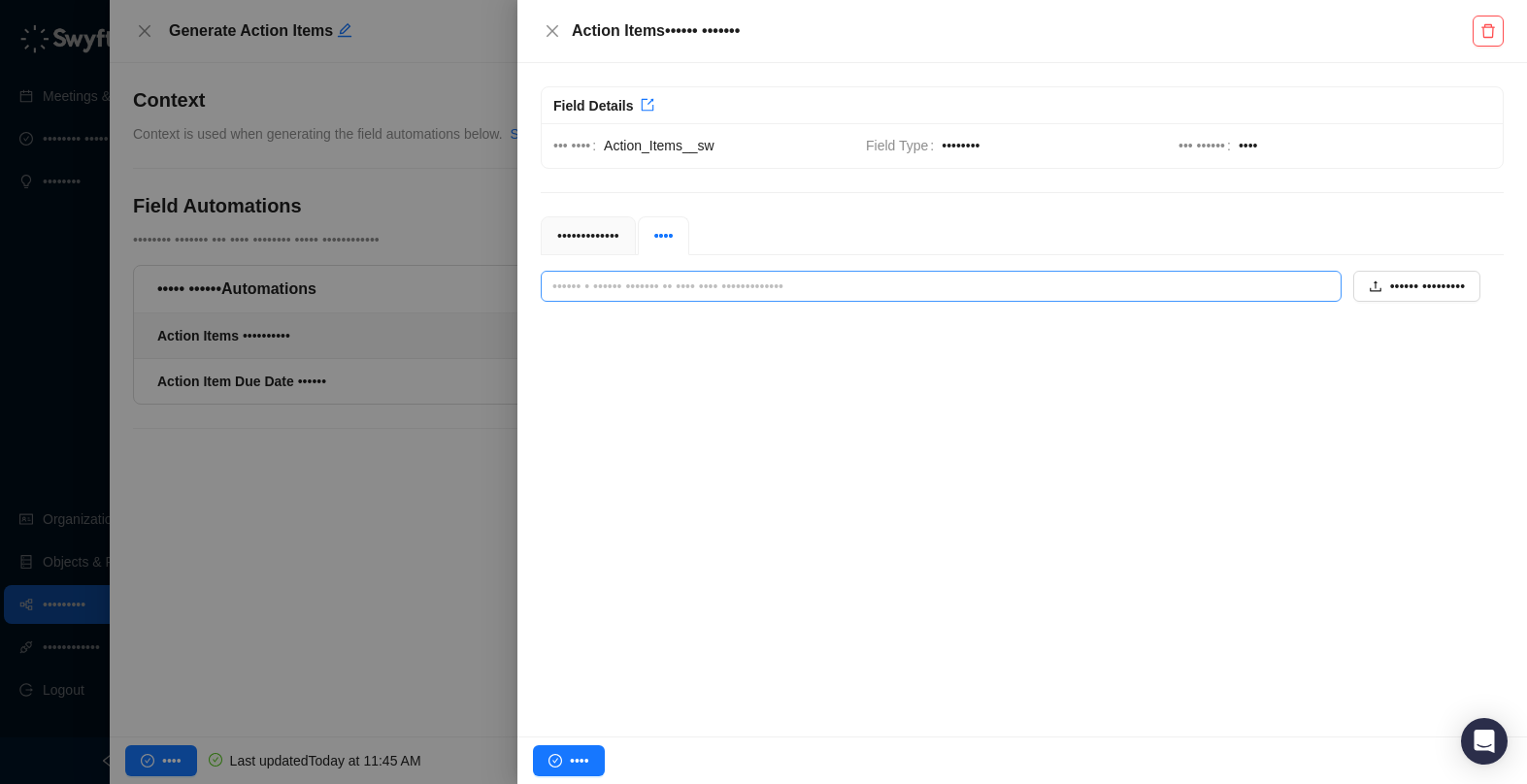 click at bounding box center [935, 286] 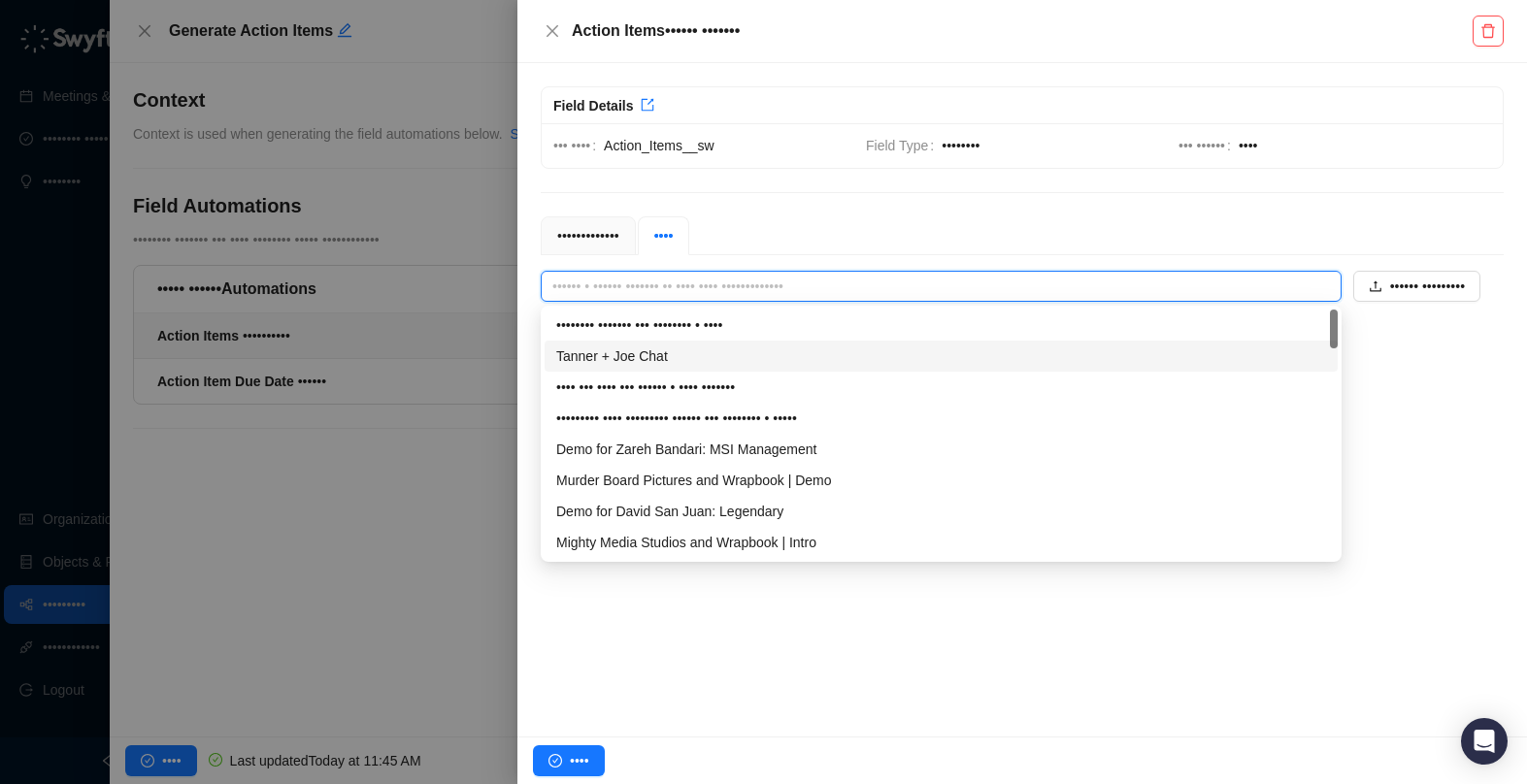 click on "Tanner + Joe Chat" at bounding box center (941, 356) 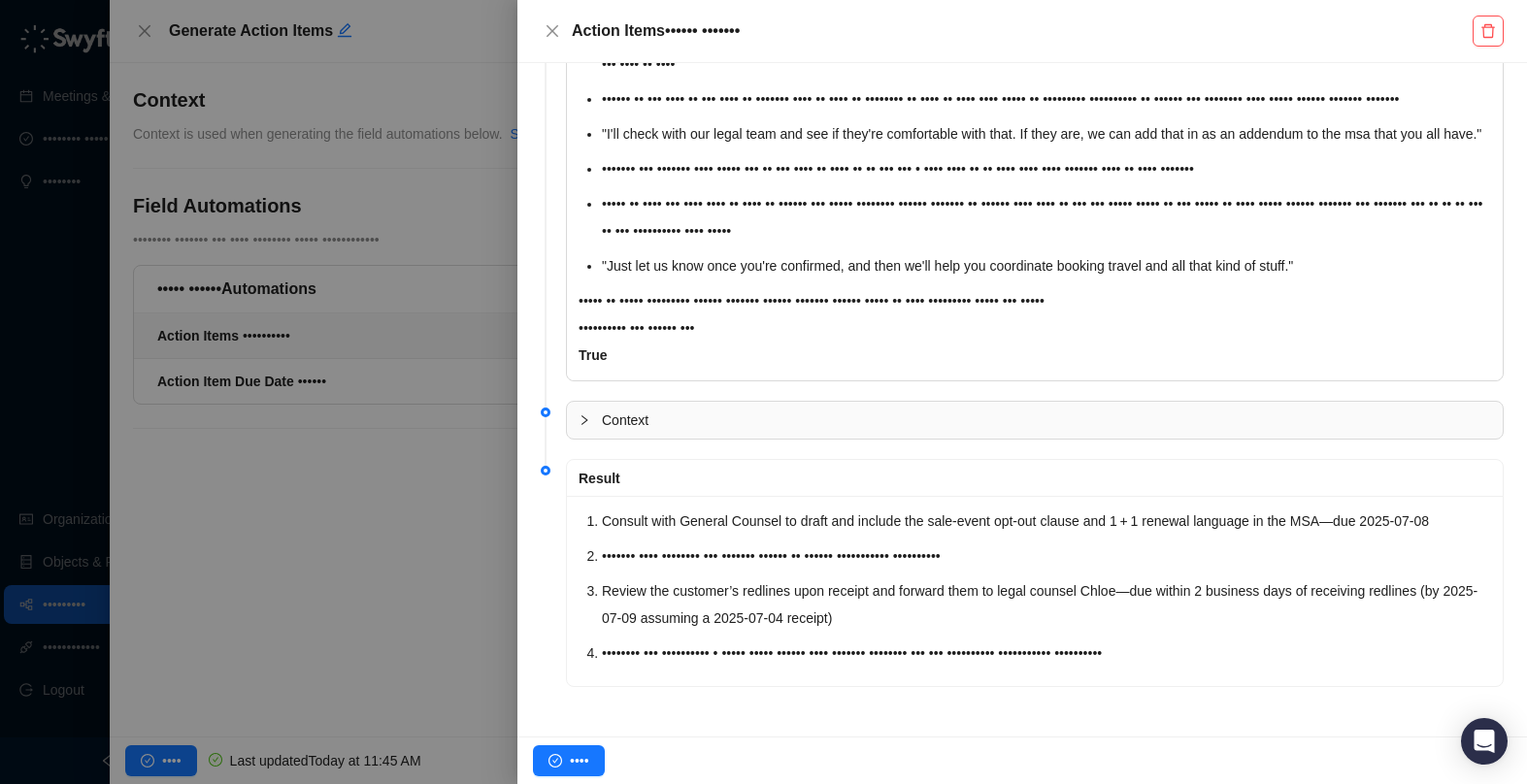 scroll, scrollTop: 0, scrollLeft: 0, axis: both 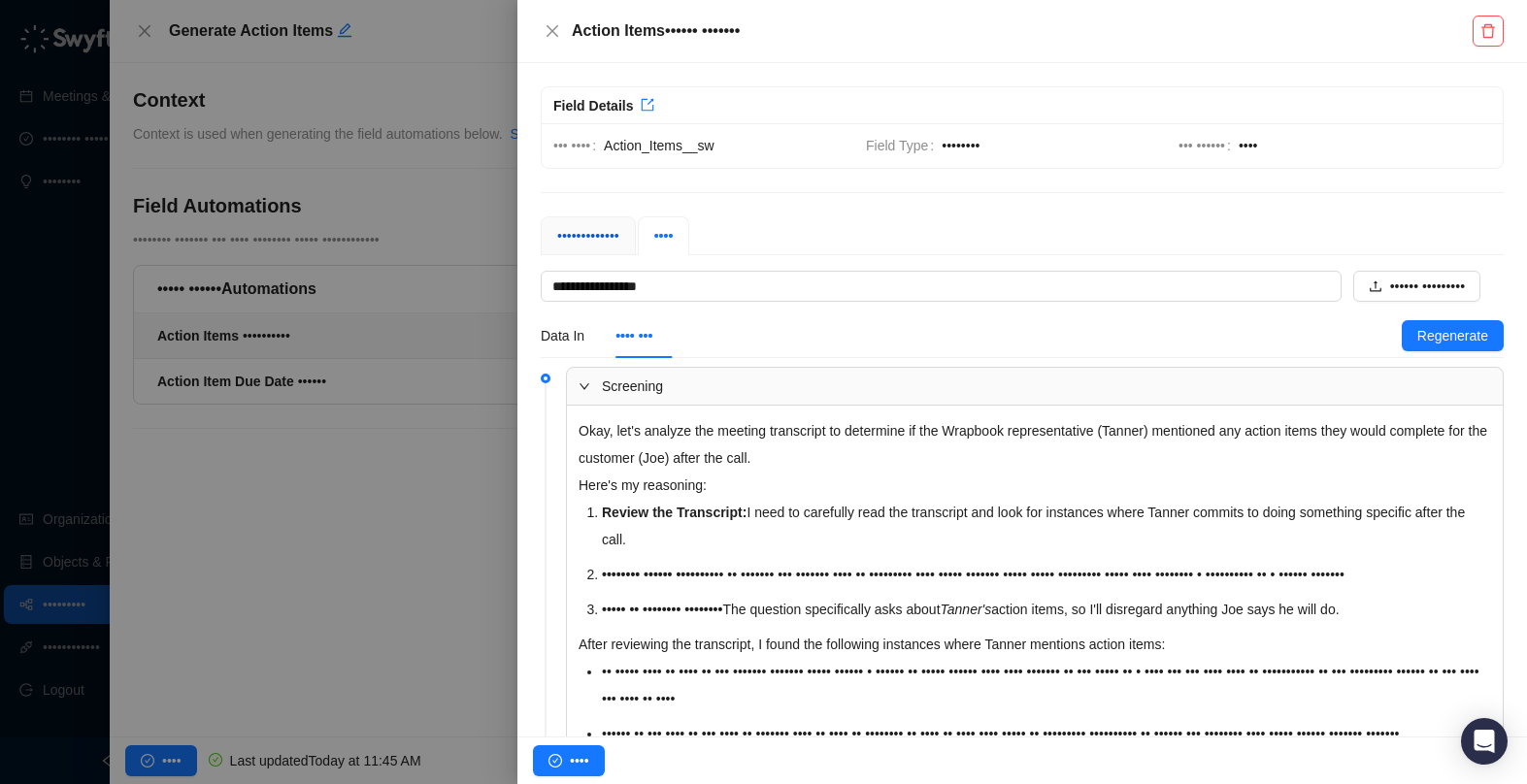 click on "•••••••••••••" at bounding box center [588, 236] 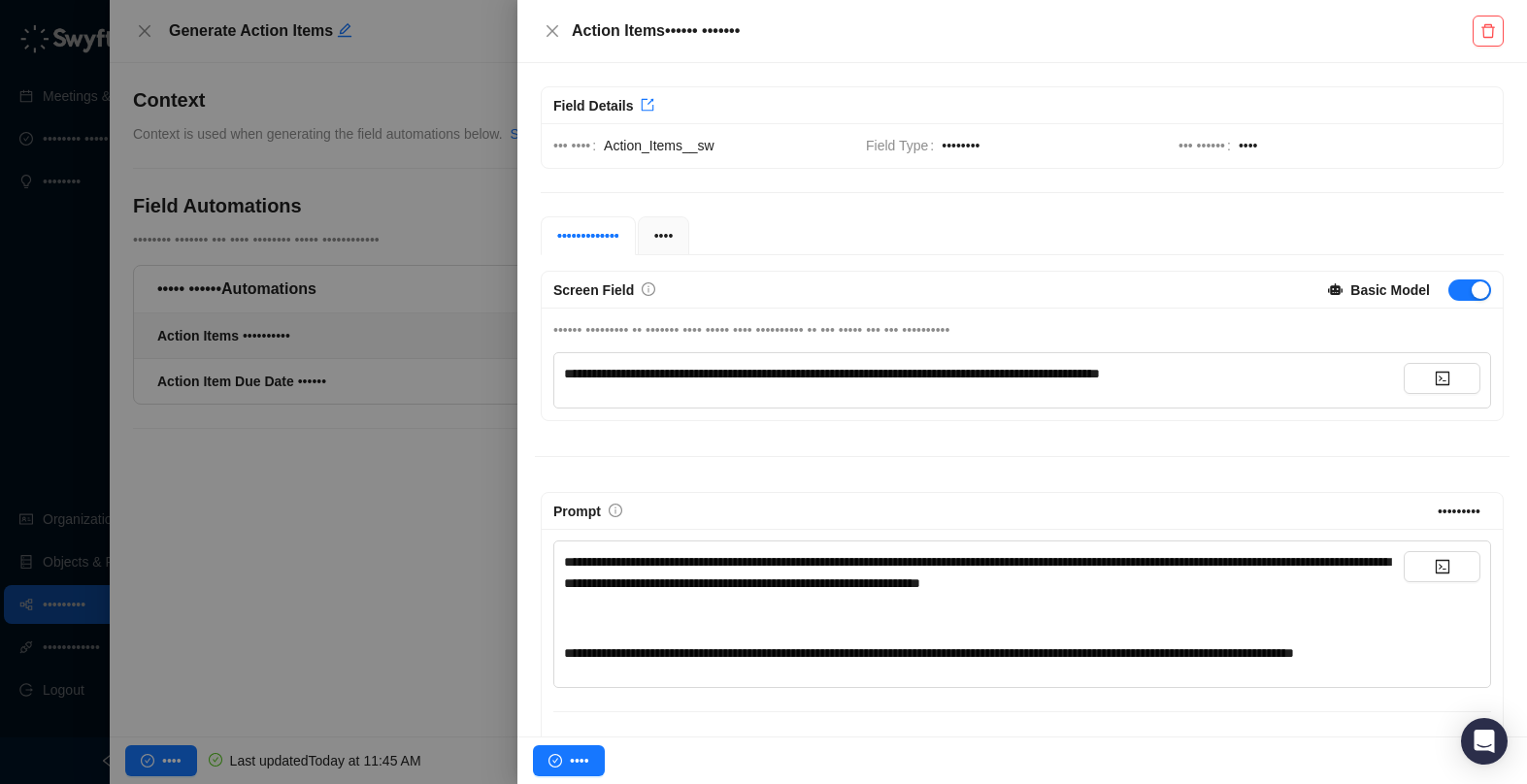 click on "**********" at bounding box center [983, 374] 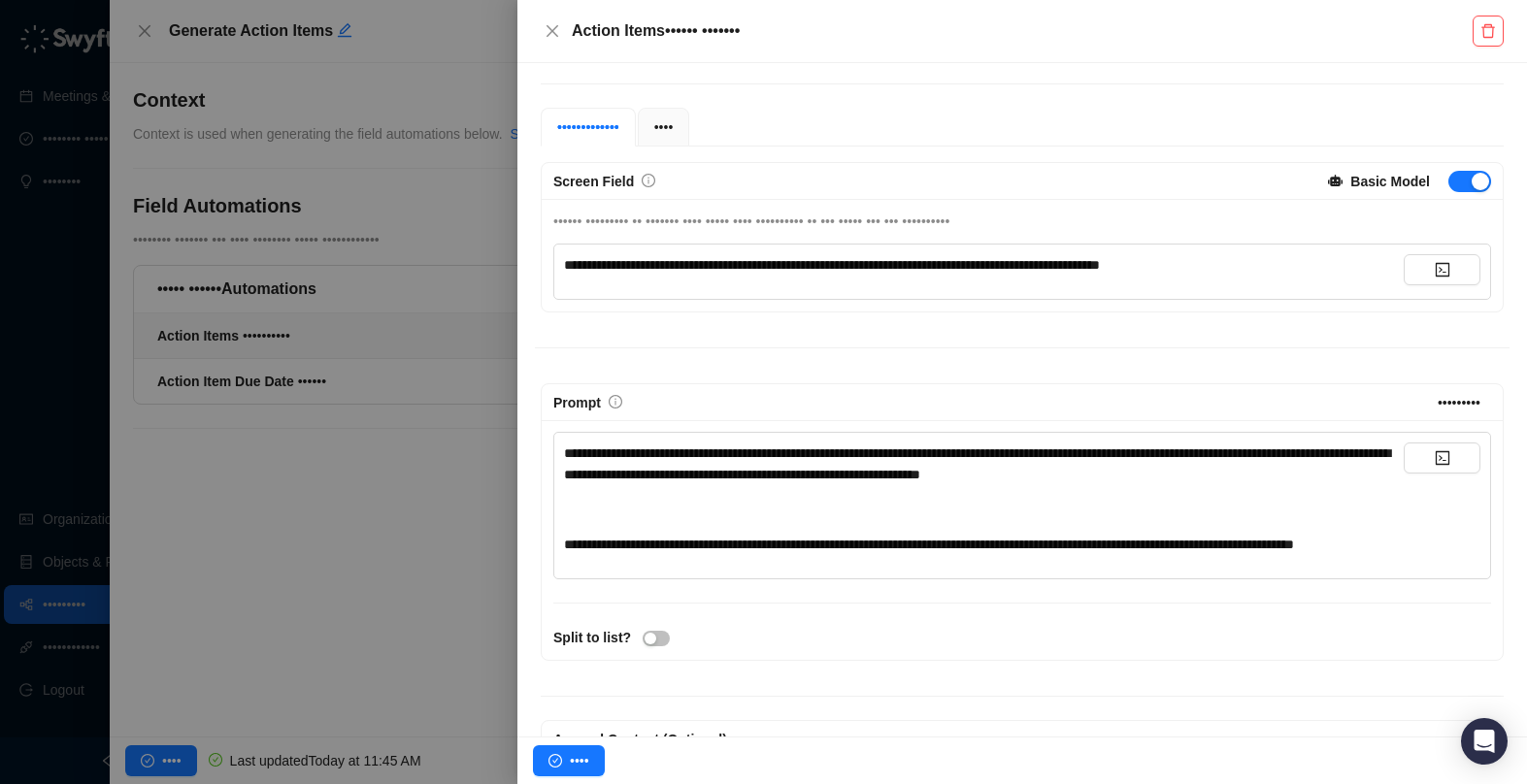 scroll, scrollTop: 120, scrollLeft: 0, axis: vertical 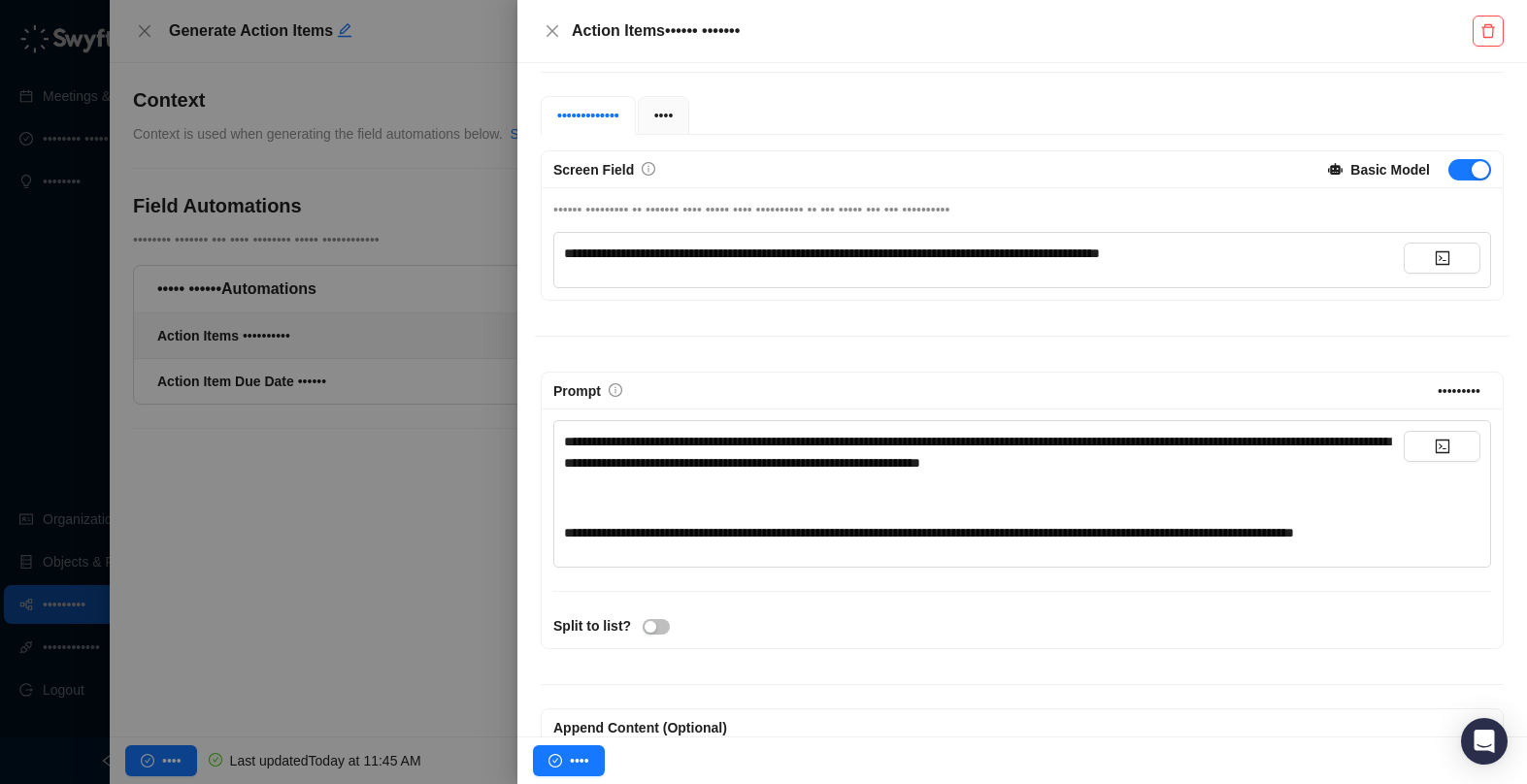 click on "**********" at bounding box center (832, 253) 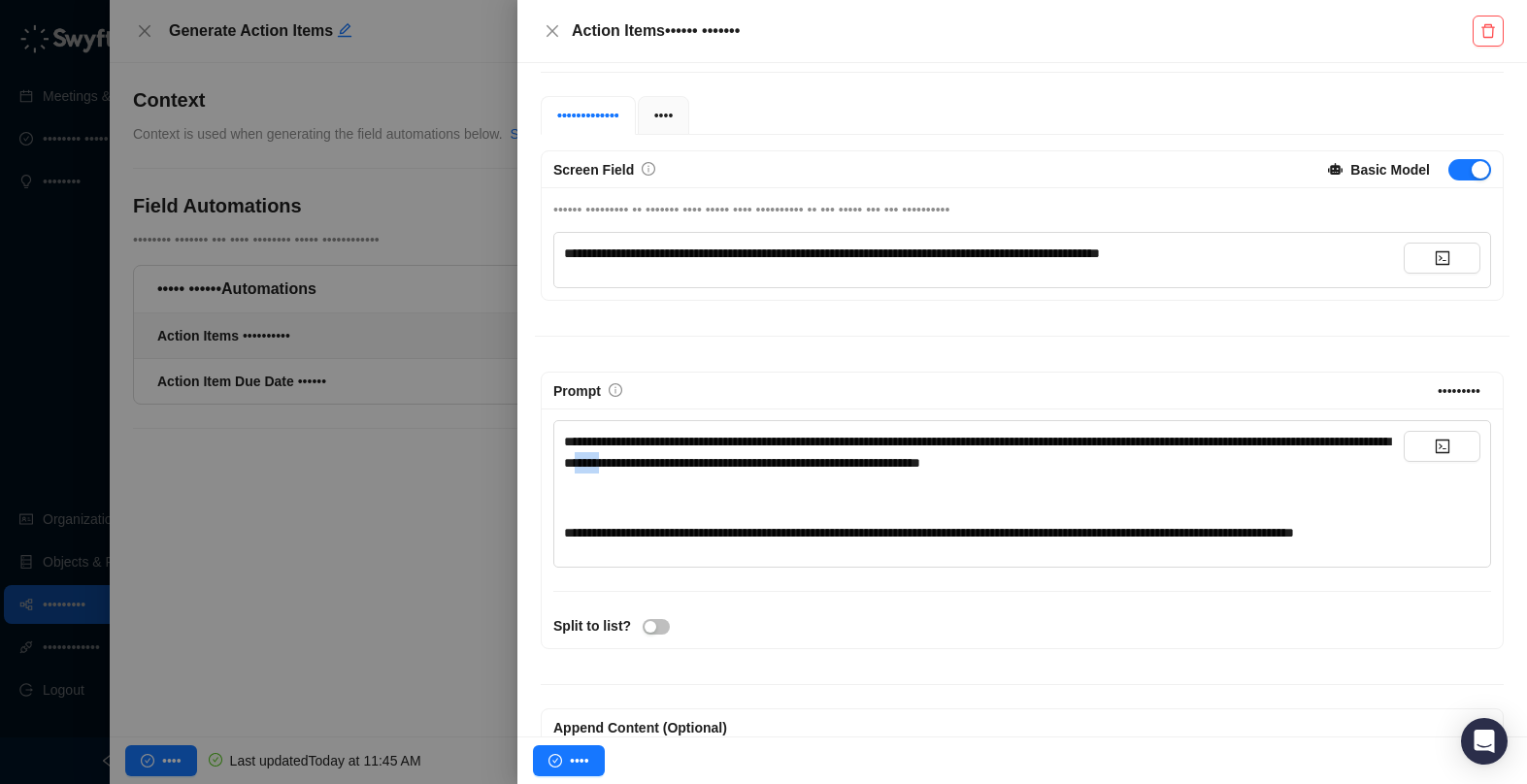 click on "**********" at bounding box center [832, 253] 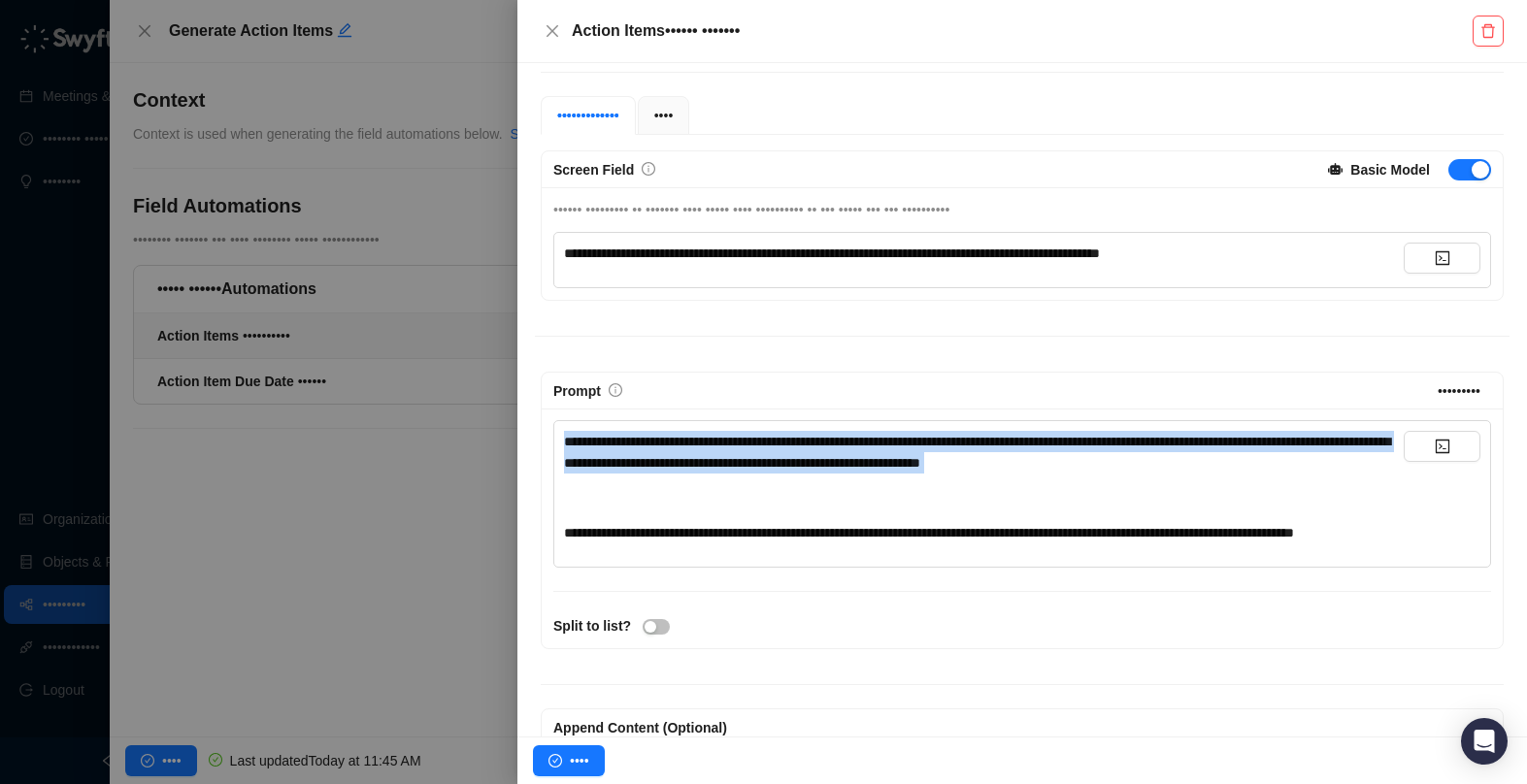 click on "**********" at bounding box center (832, 253) 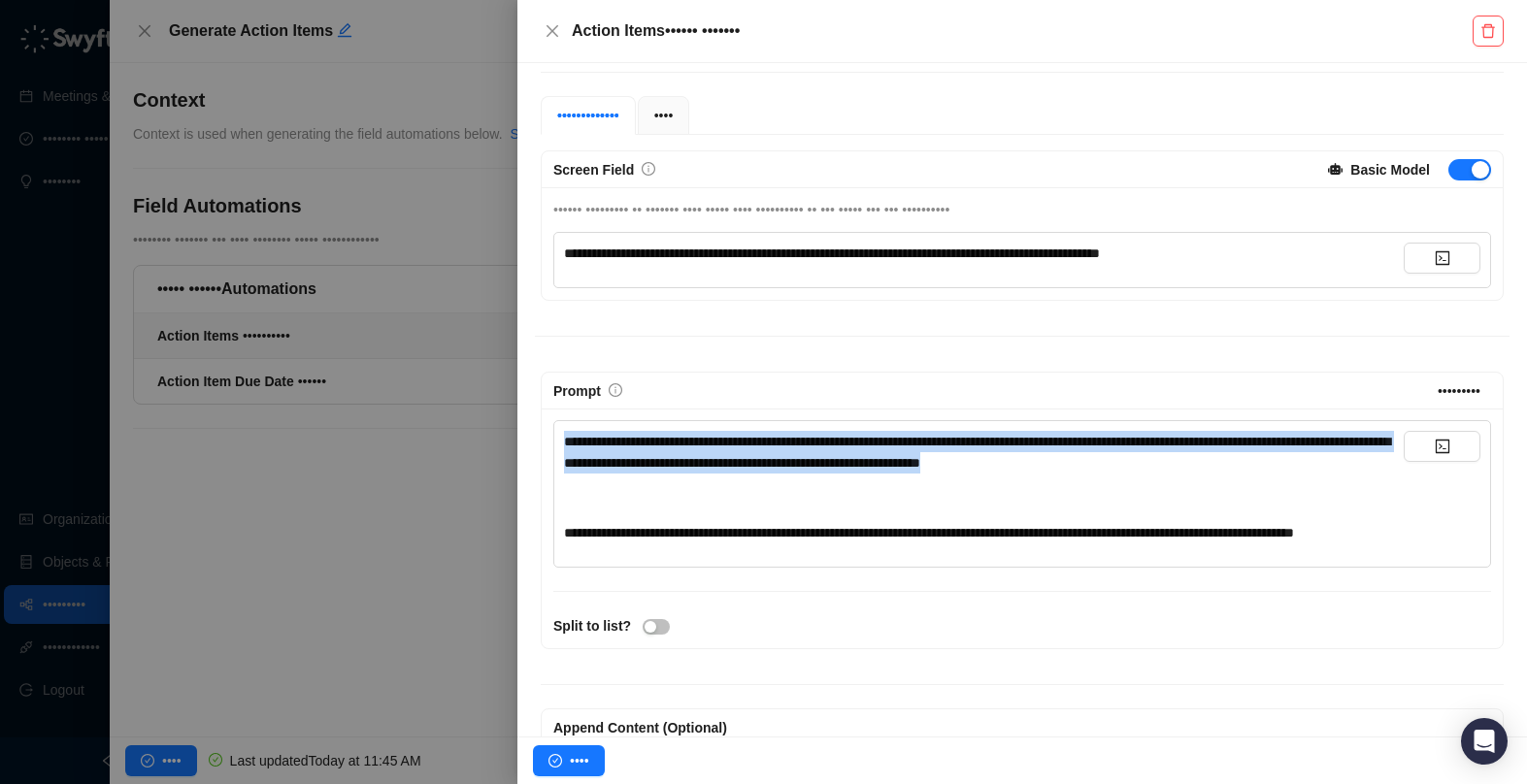 click on "**********" at bounding box center (832, 253) 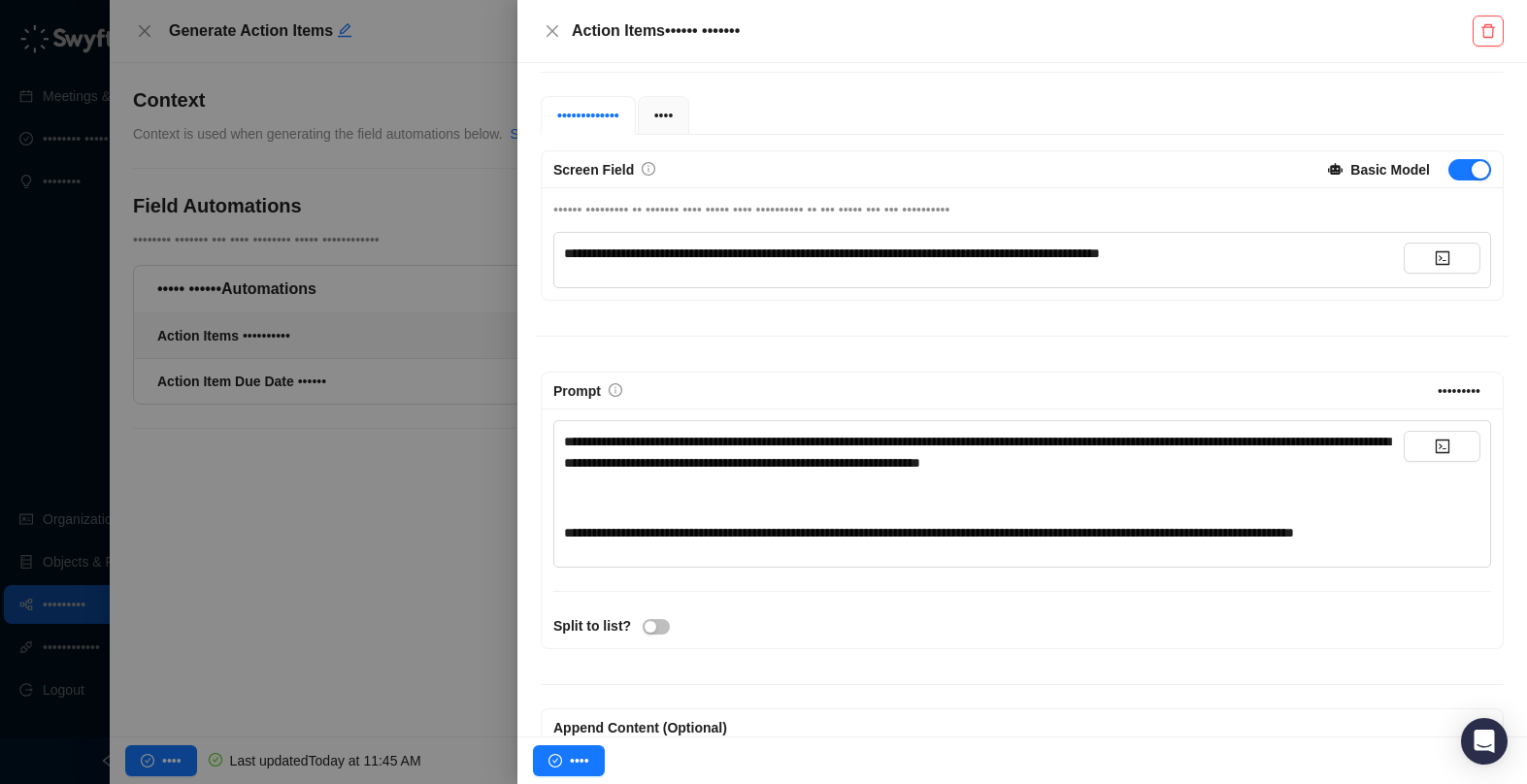 click on "**********" at bounding box center (832, 253) 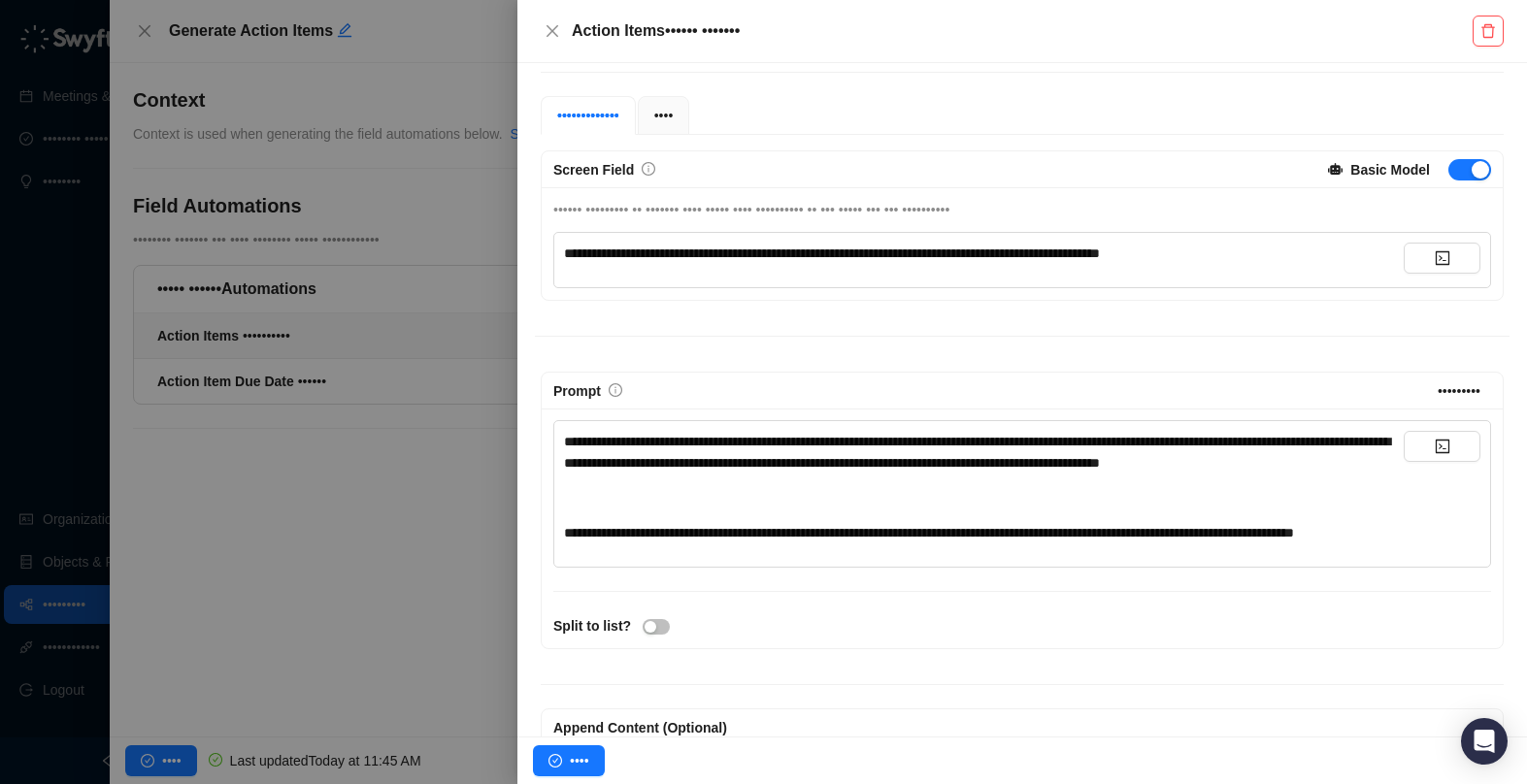 click on "**********" at bounding box center [832, 253] 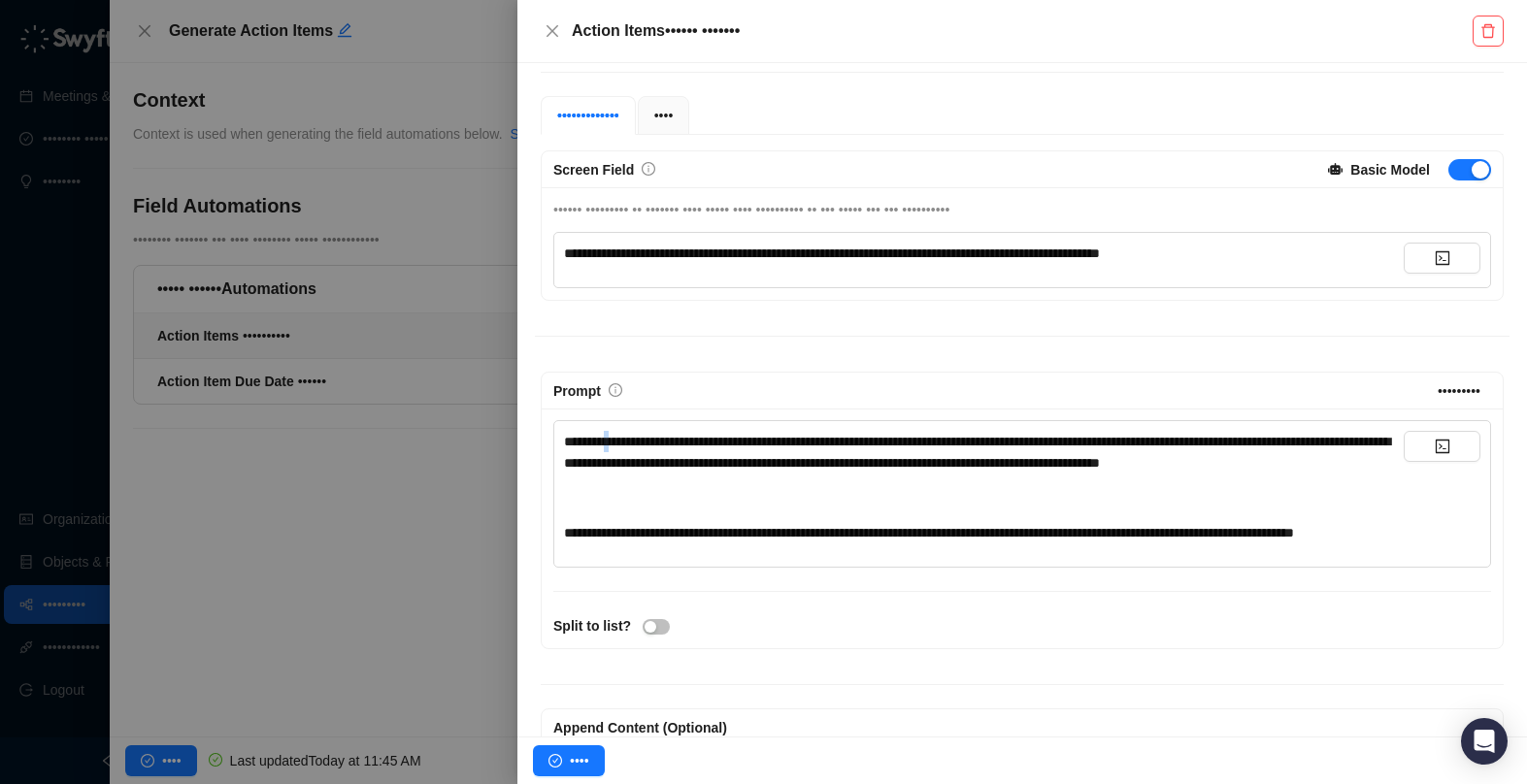 click on "**********" at bounding box center [832, 253] 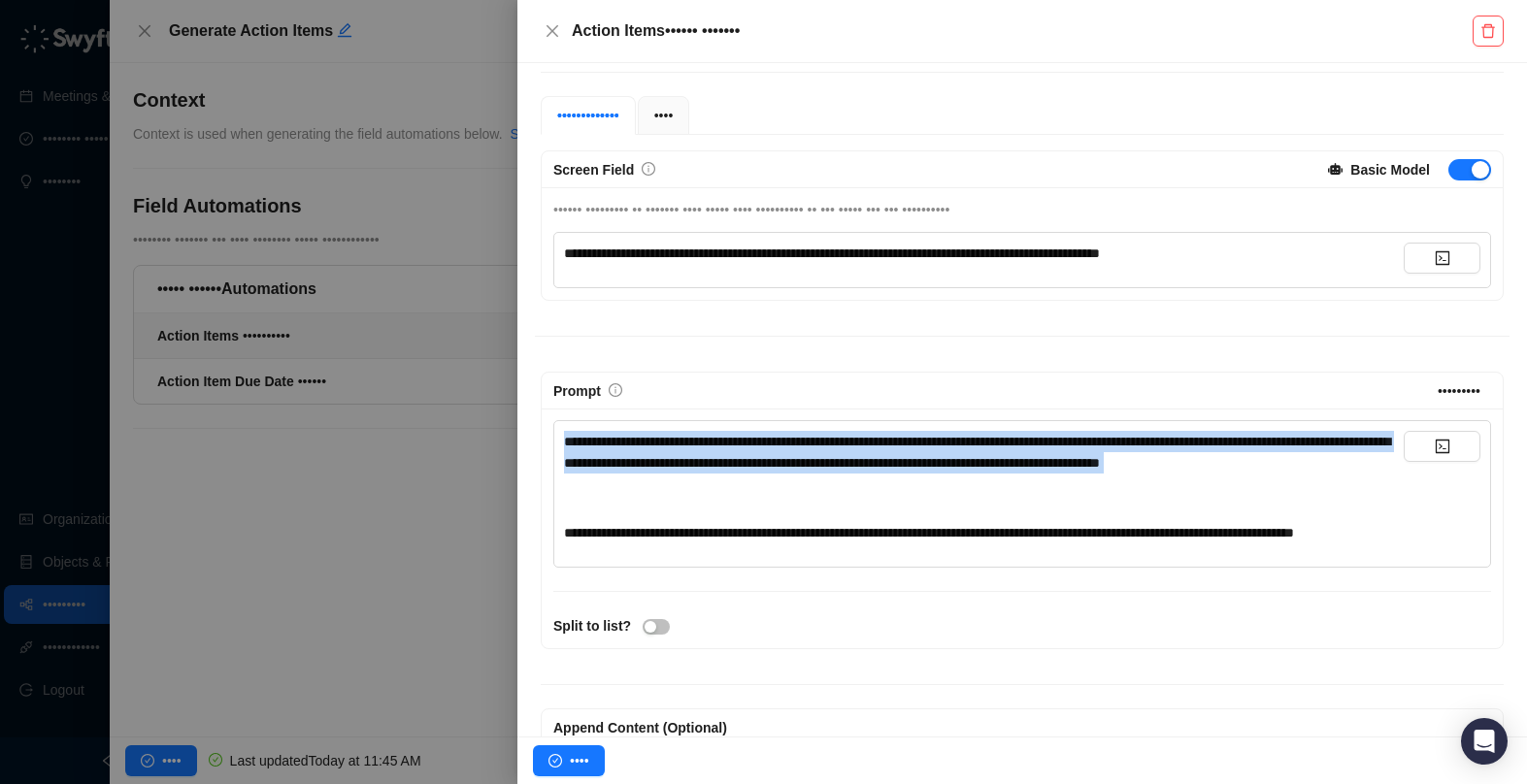 click on "**********" at bounding box center [832, 253] 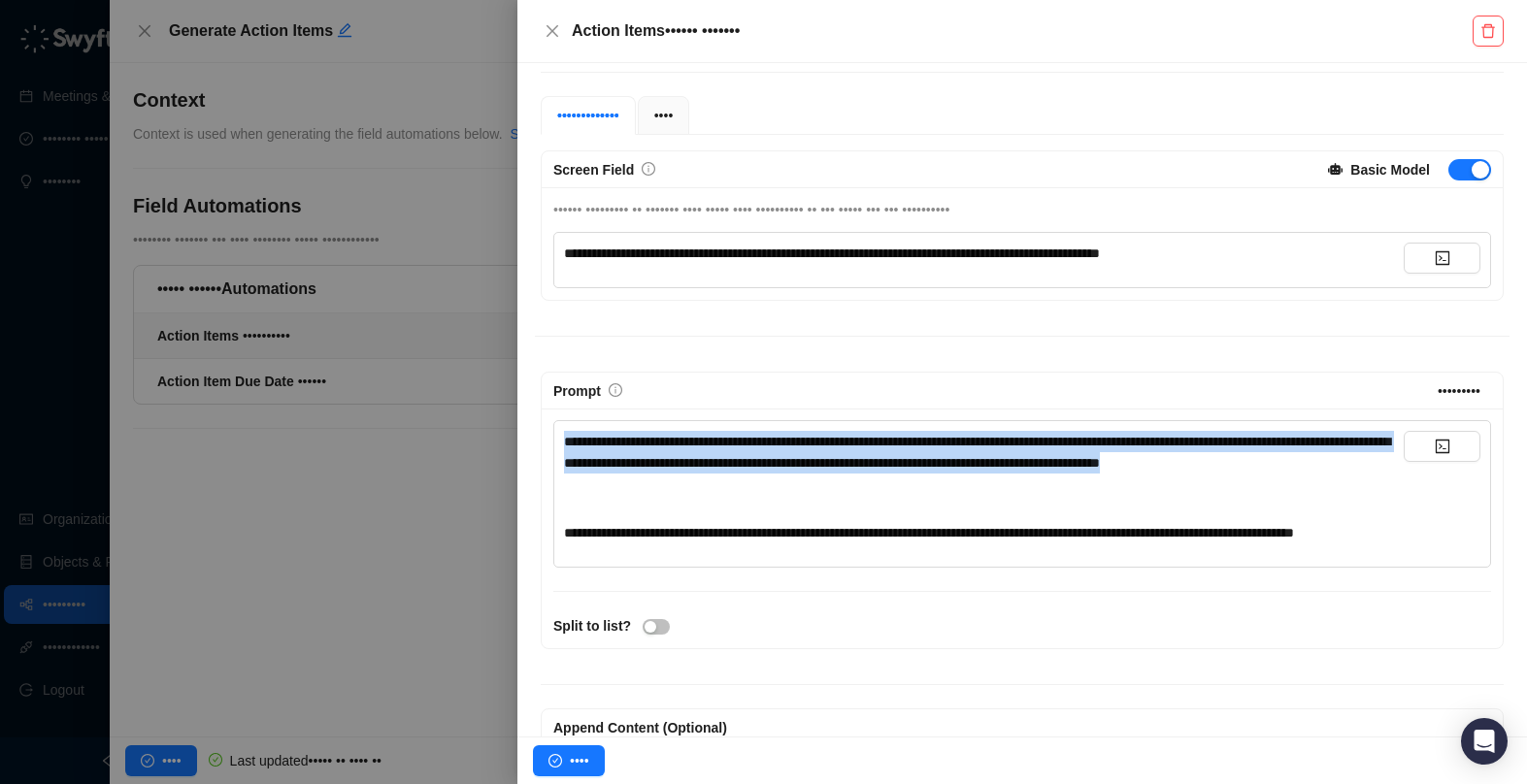 click on "**********" at bounding box center (832, 253) 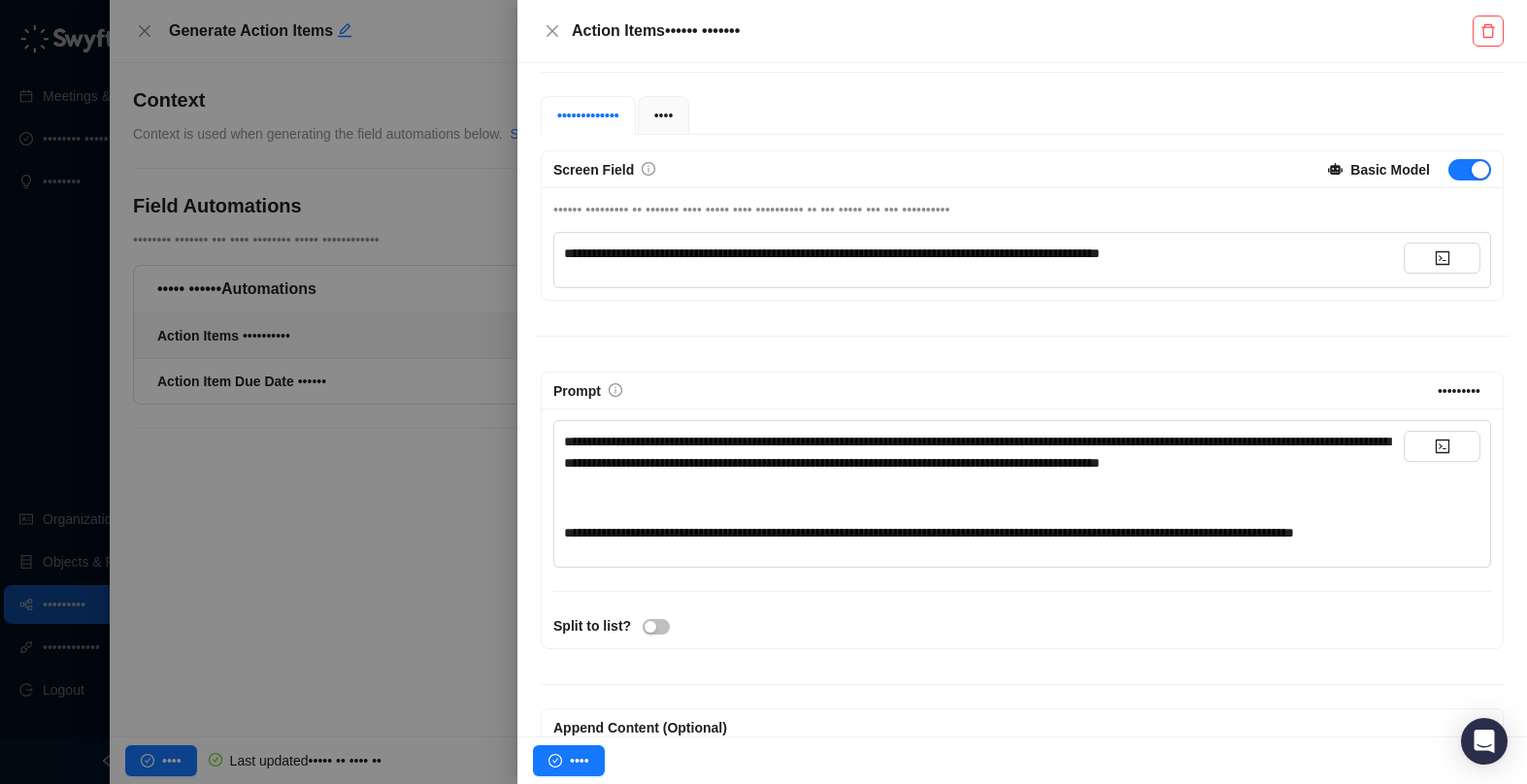 click on "**********" at bounding box center [832, 253] 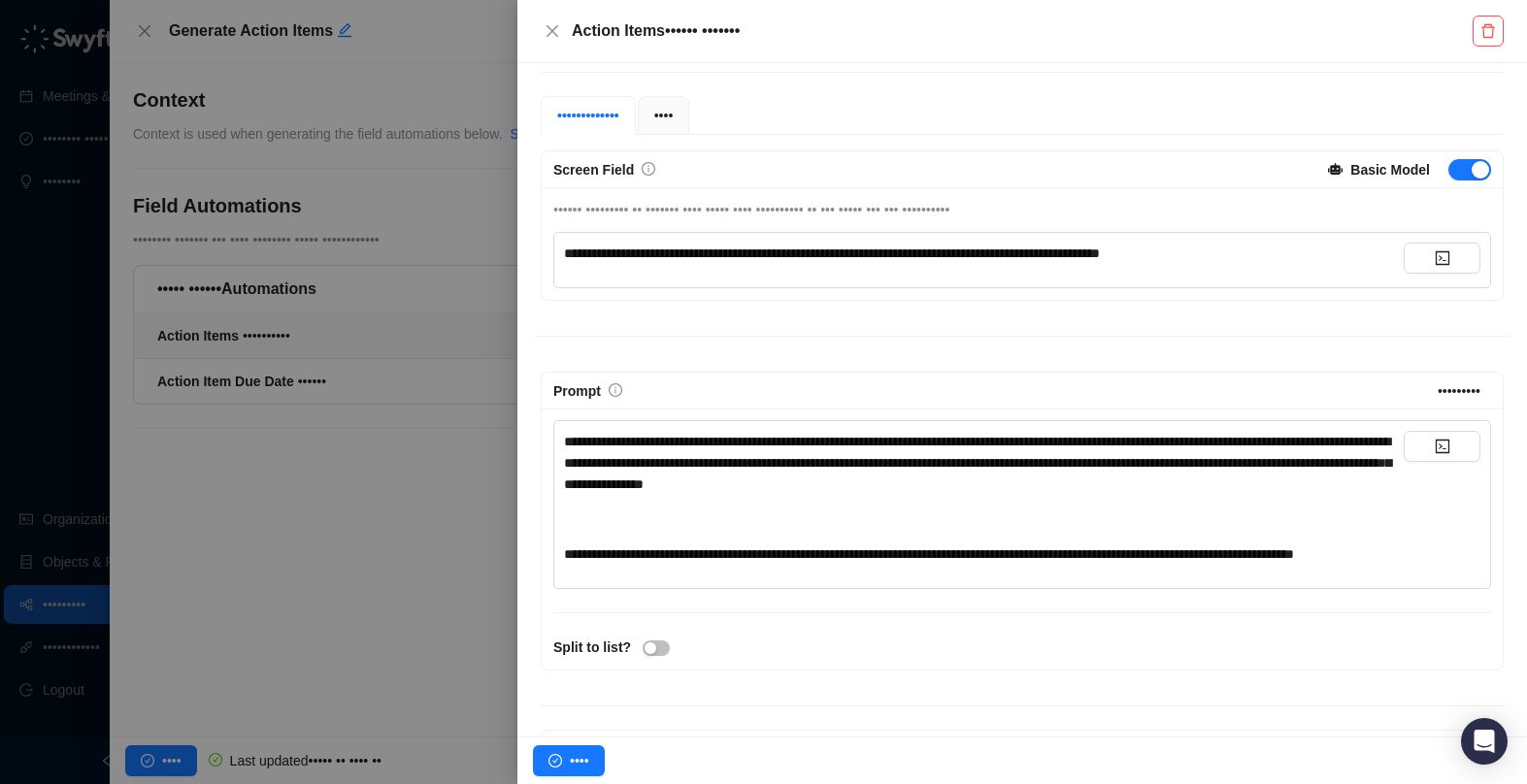 click on "**********" at bounding box center (832, 253) 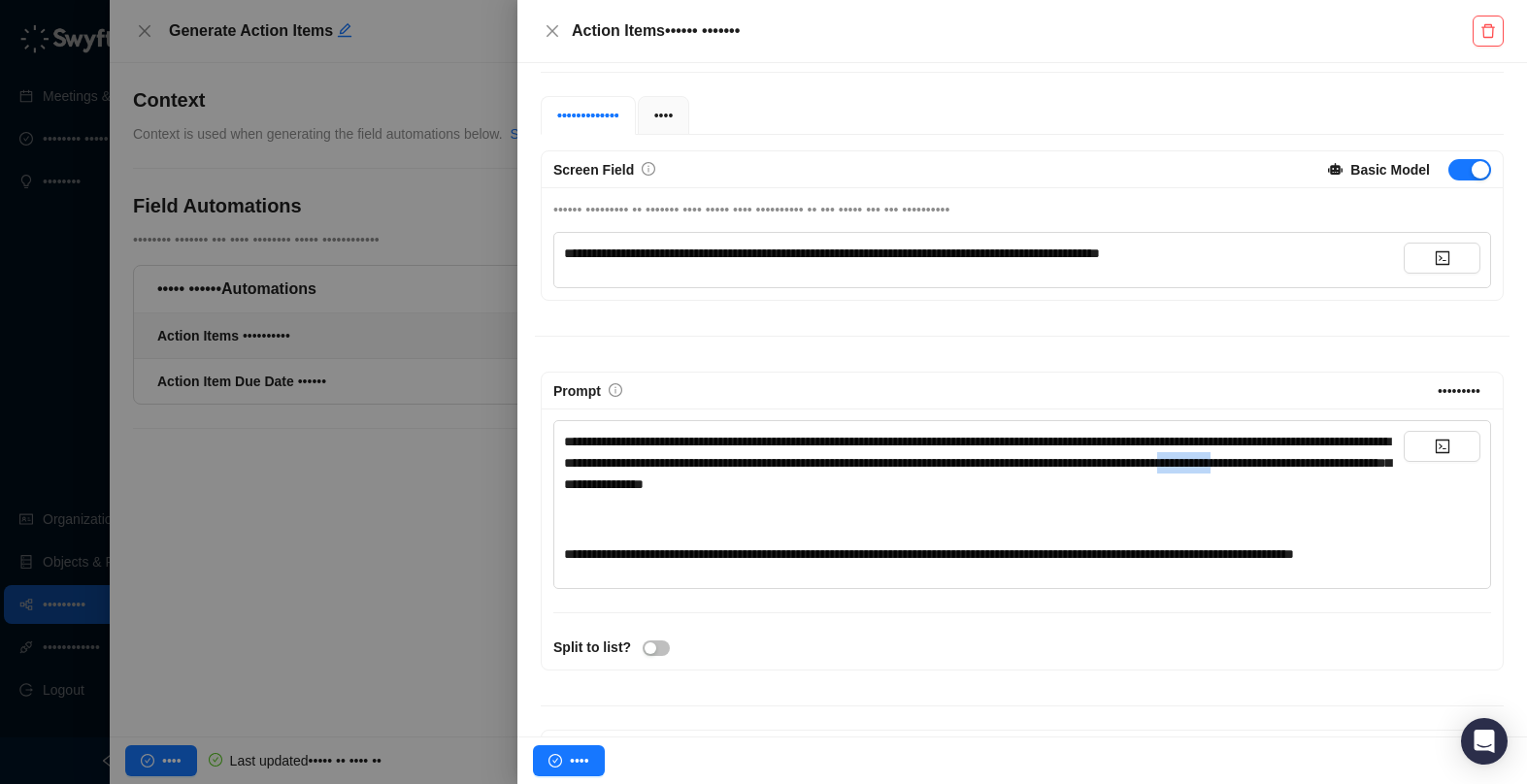 click on "**********" at bounding box center (832, 253) 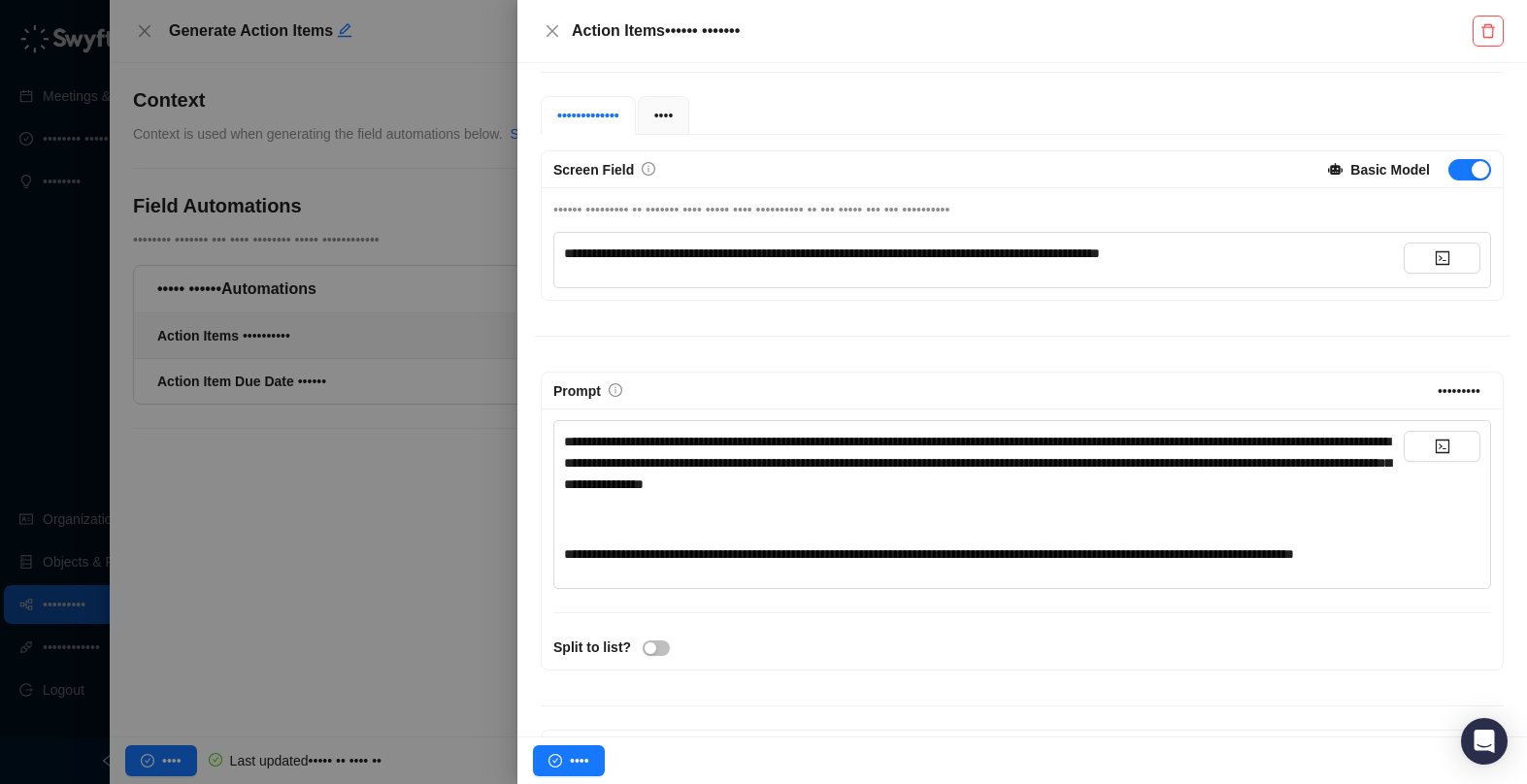 click on "**********" at bounding box center (832, 253) 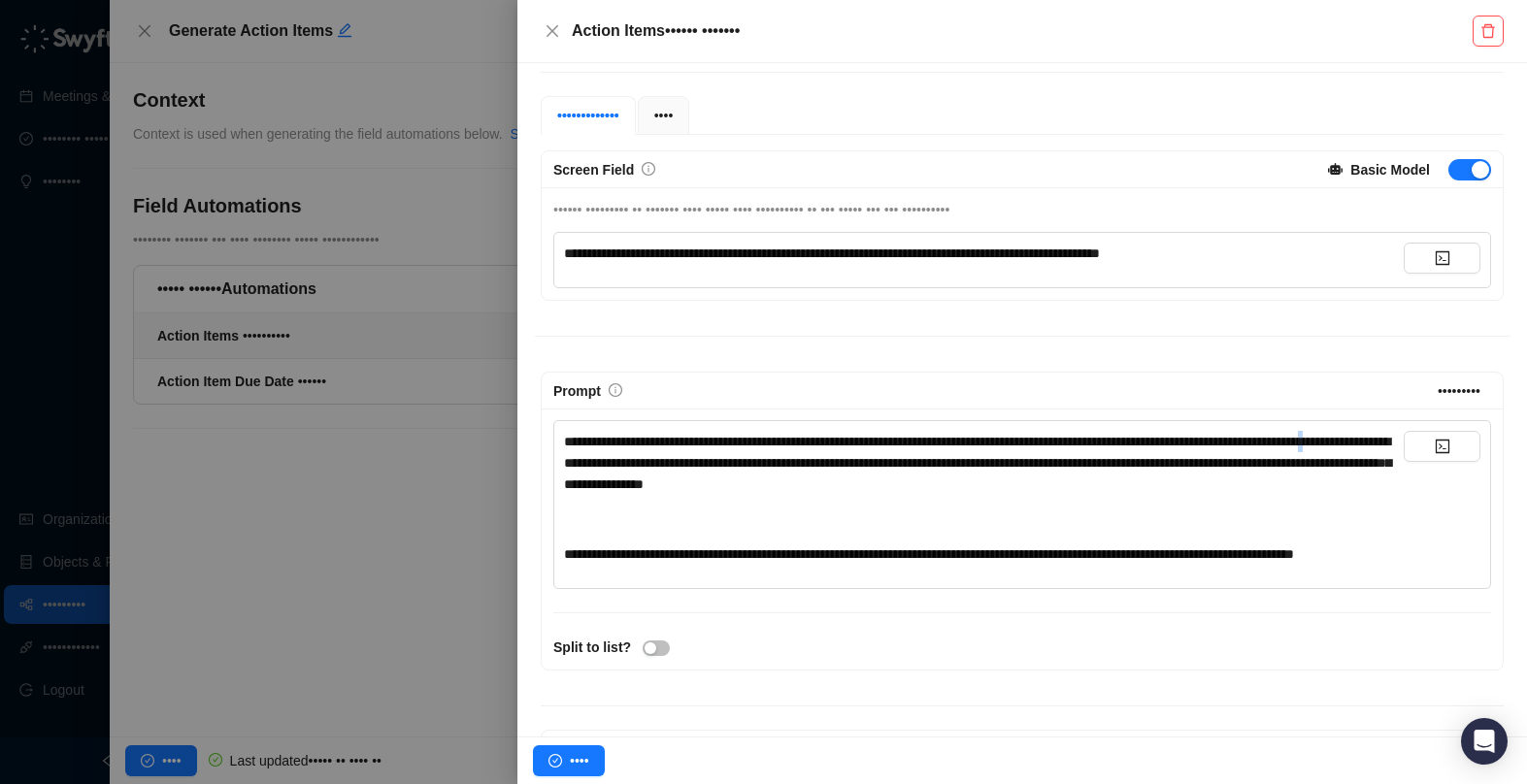 click on "**********" at bounding box center (832, 253) 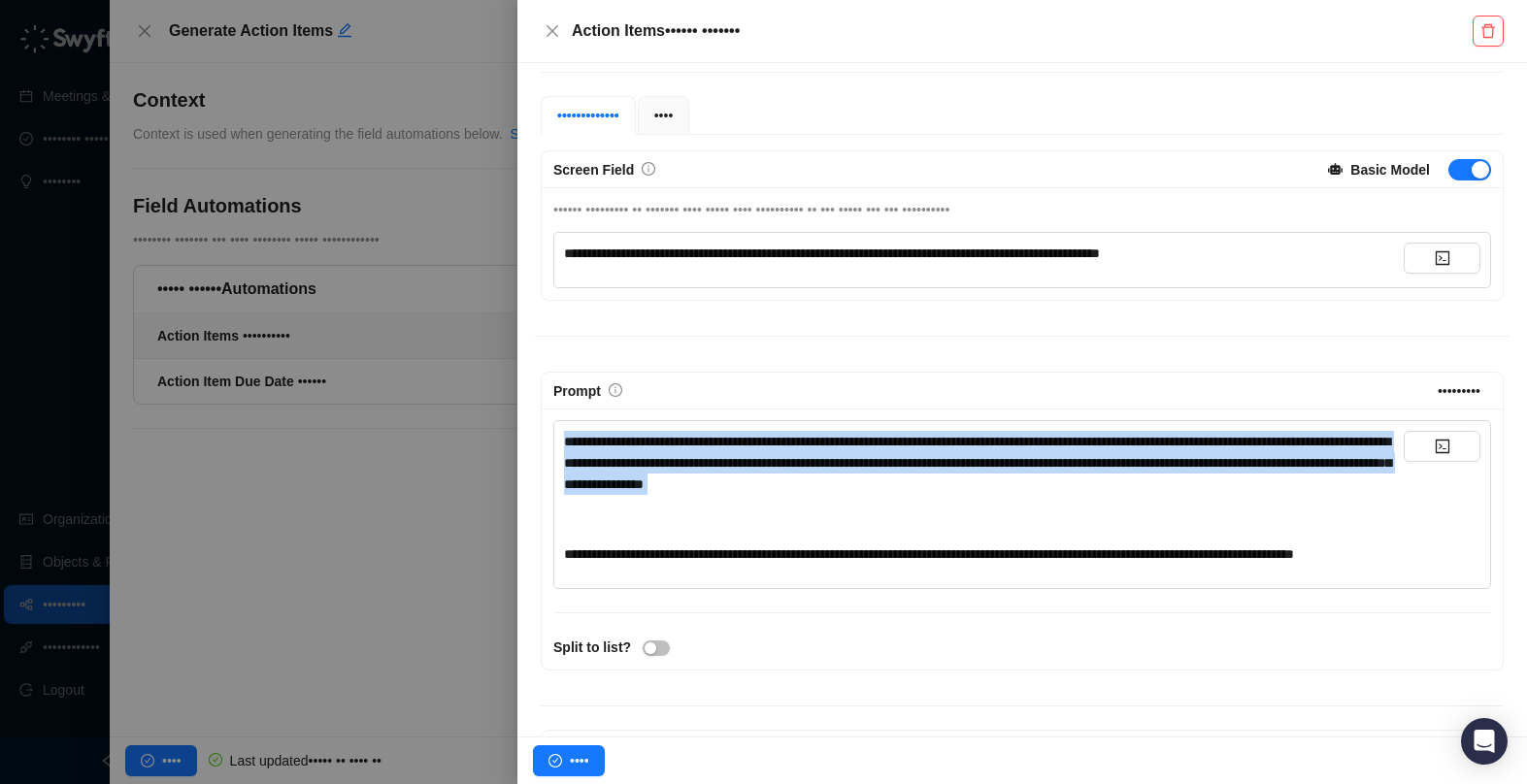 click on "**********" at bounding box center [832, 253] 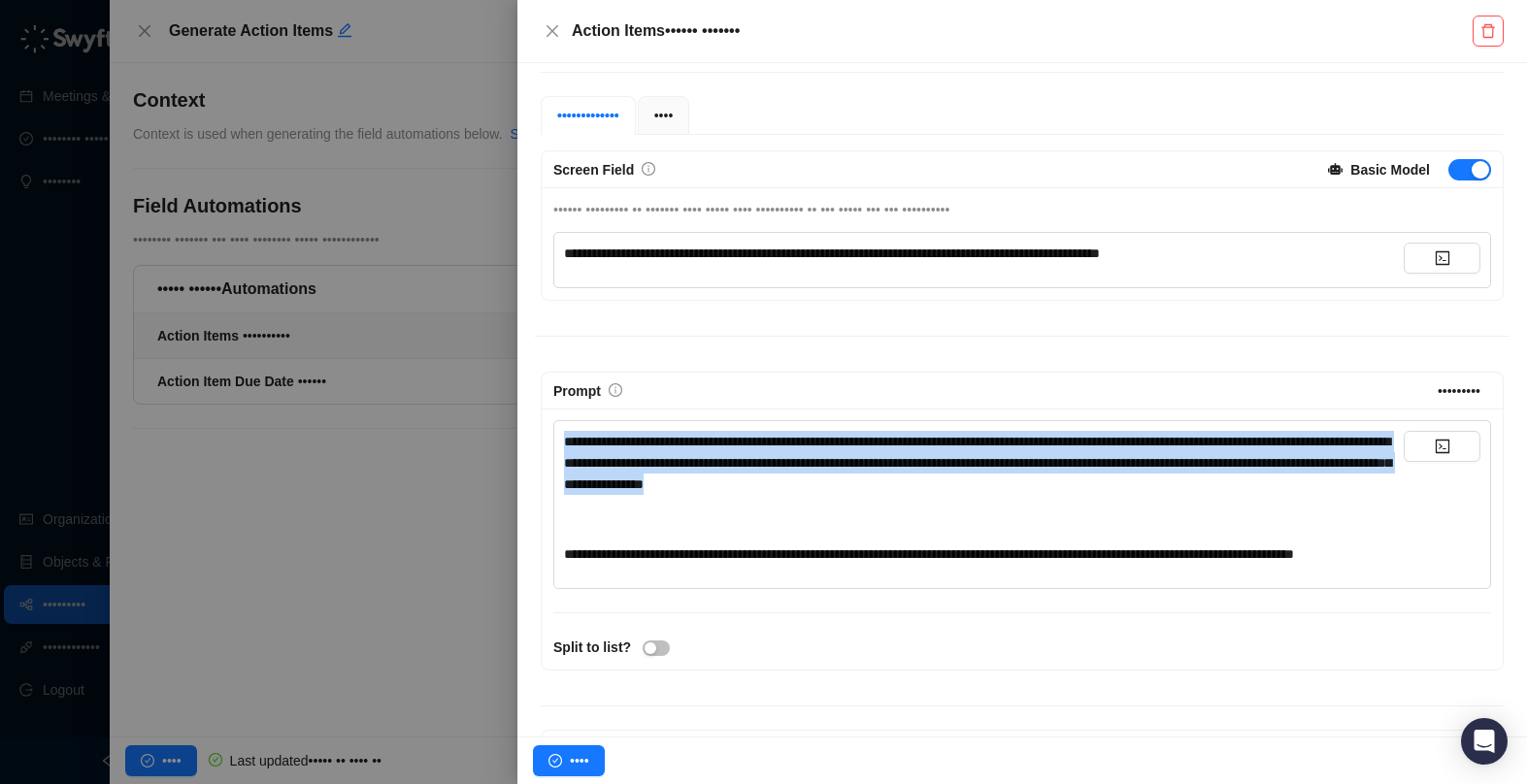click on "**********" at bounding box center (832, 253) 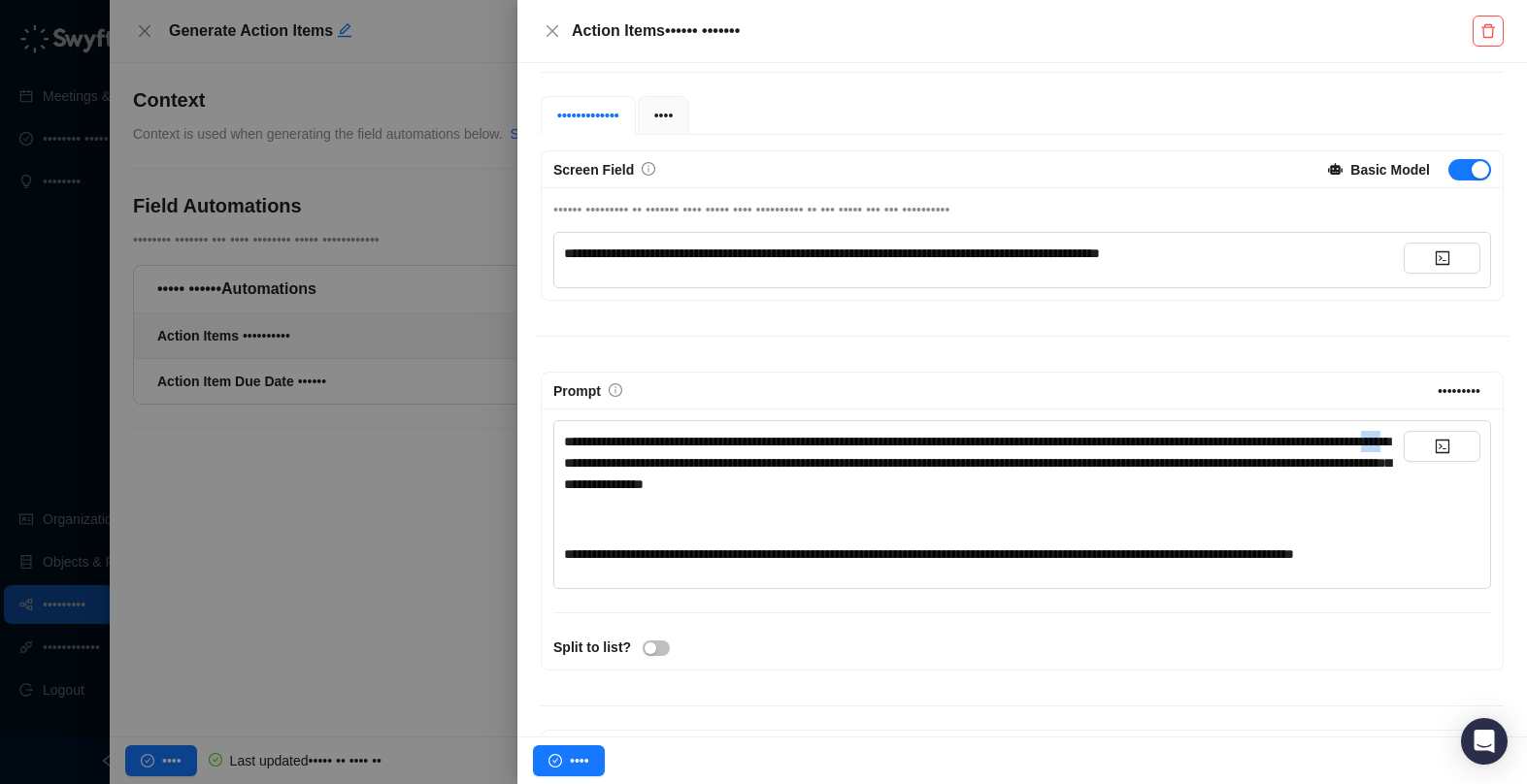 click on "**********" at bounding box center (832, 253) 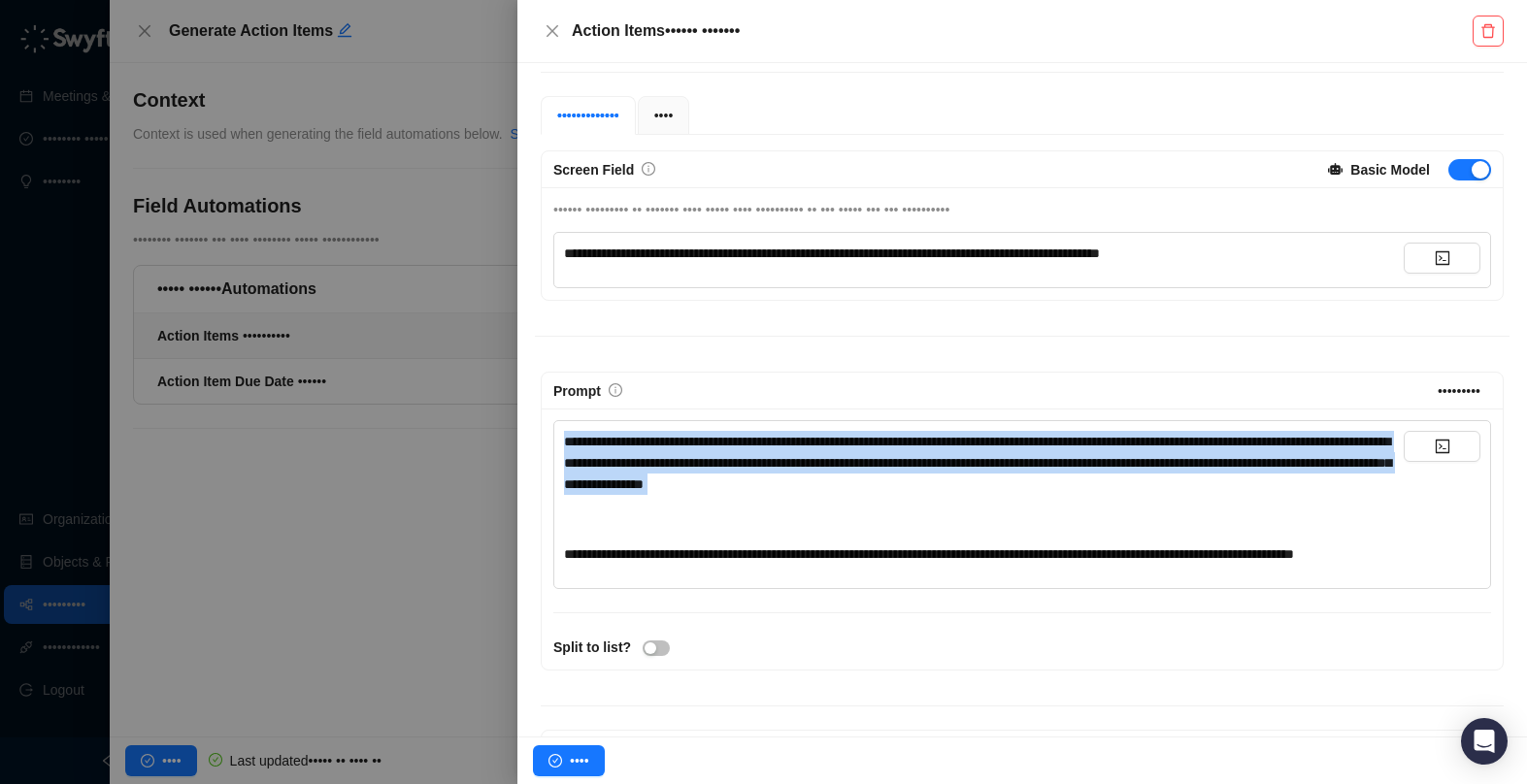 click on "**********" at bounding box center (832, 253) 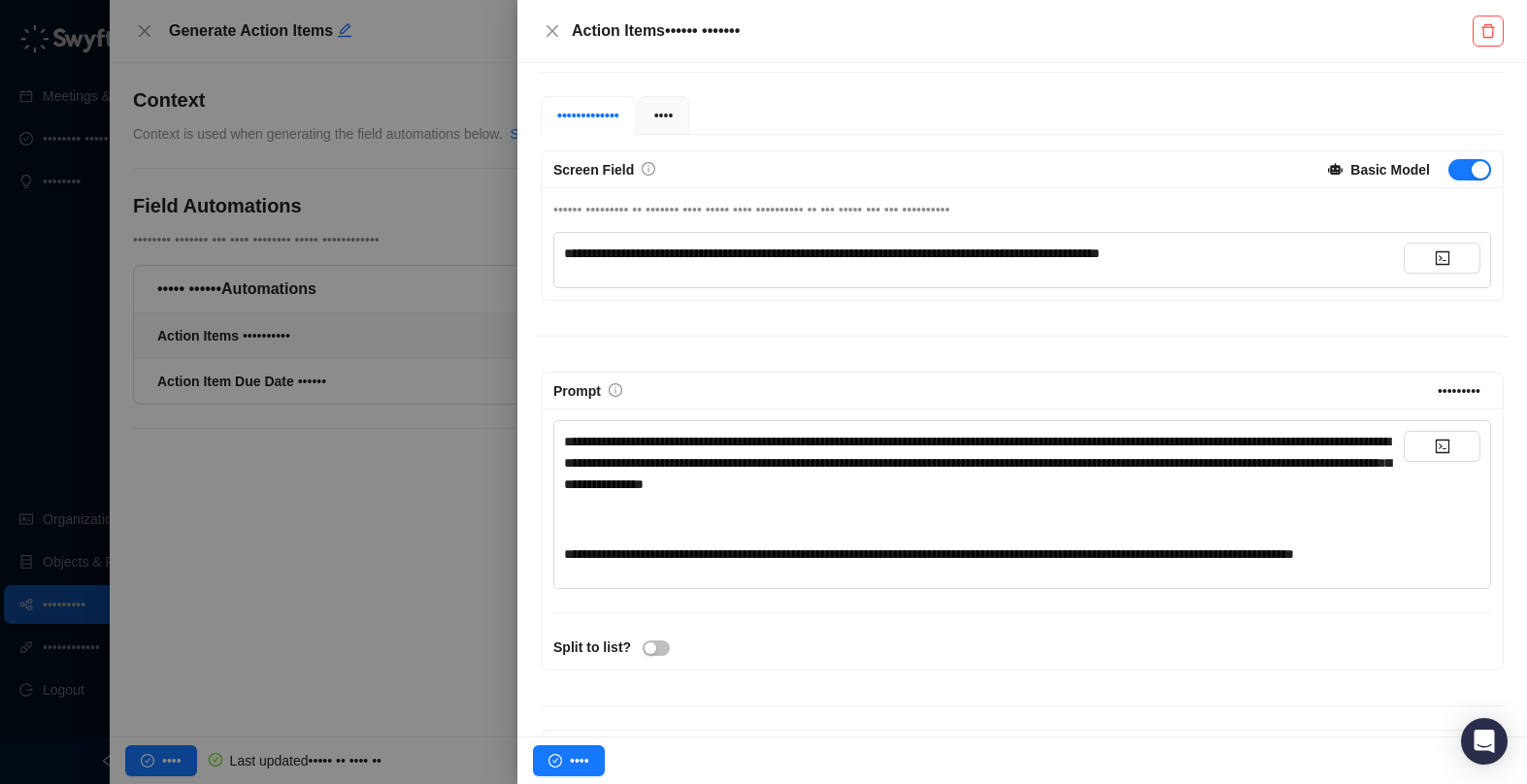 click on "**********" at bounding box center [832, 253] 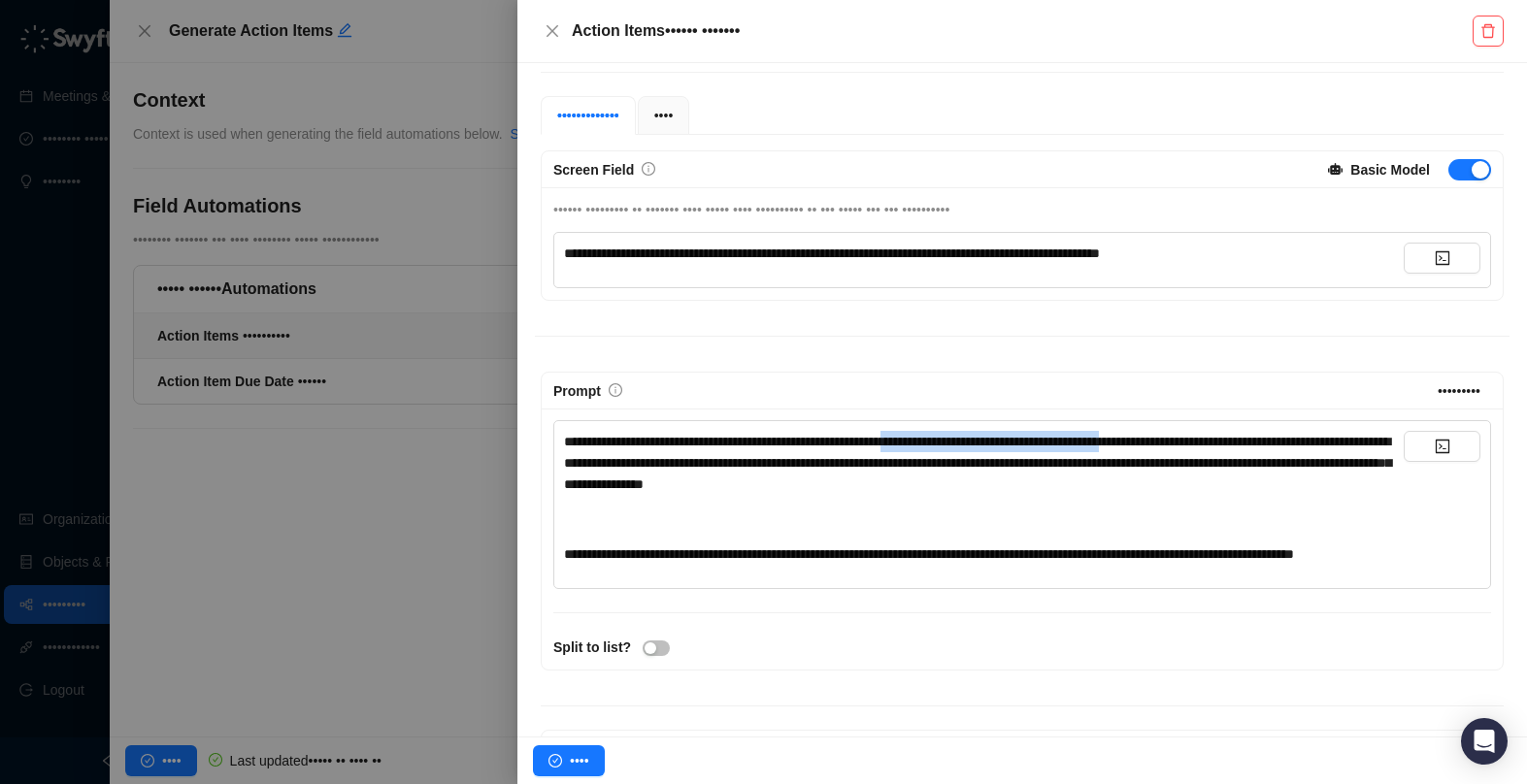 drag, startPoint x: 969, startPoint y: 442, endPoint x: 1266, endPoint y: 437, distance: 297.0421 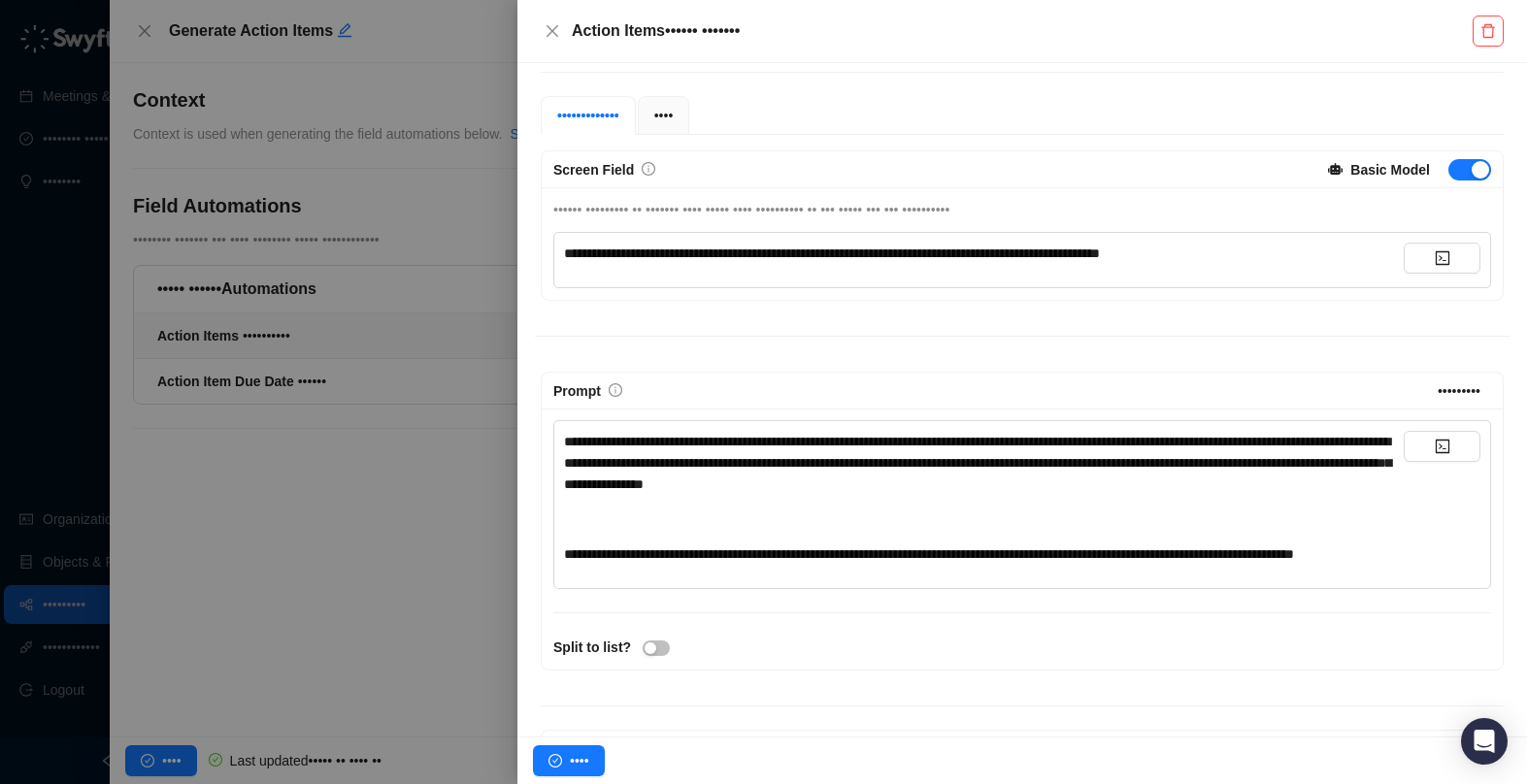 click on "**********" at bounding box center (983, 253) 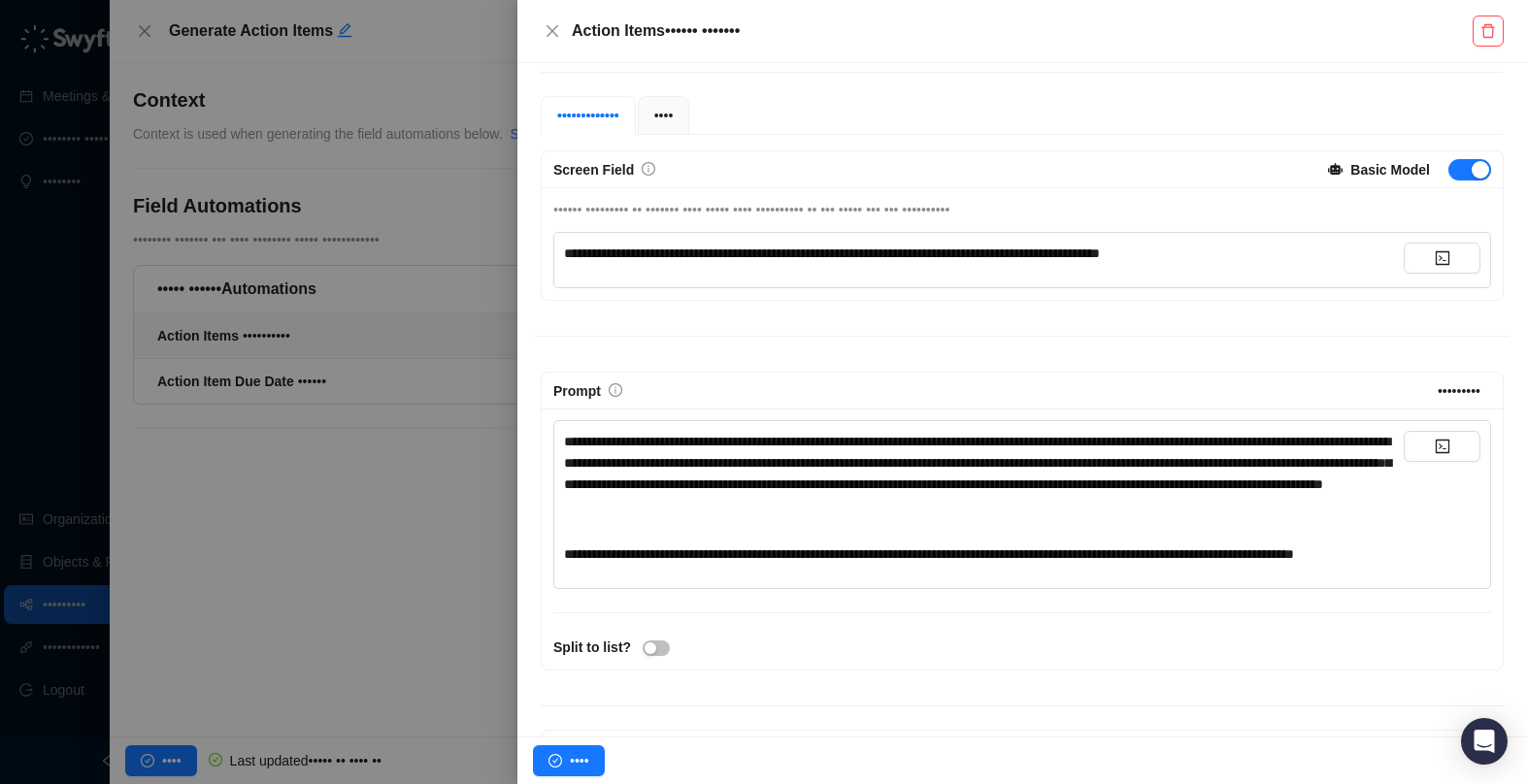 click on "**********" at bounding box center [832, 253] 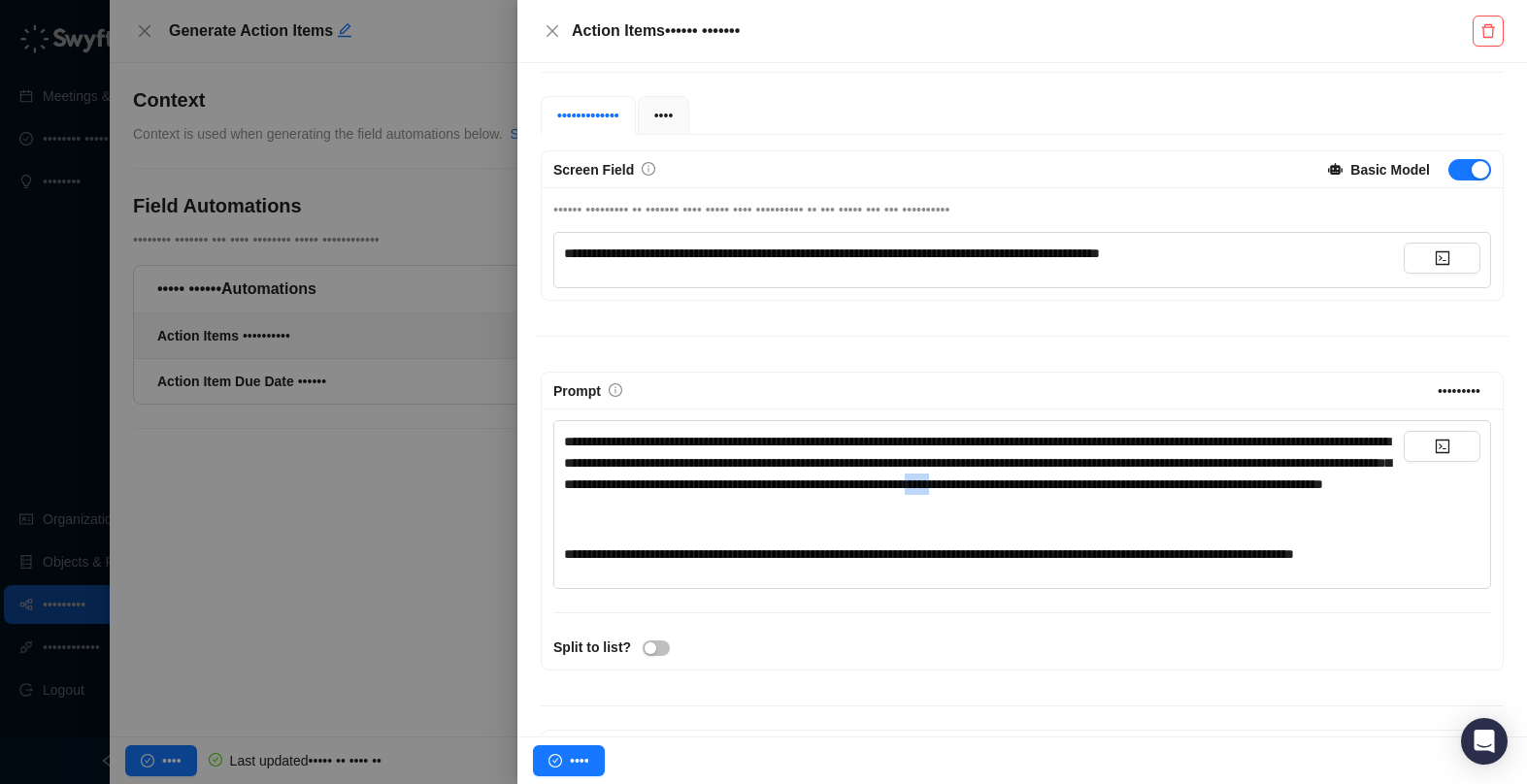 click on "**********" at bounding box center (832, 253) 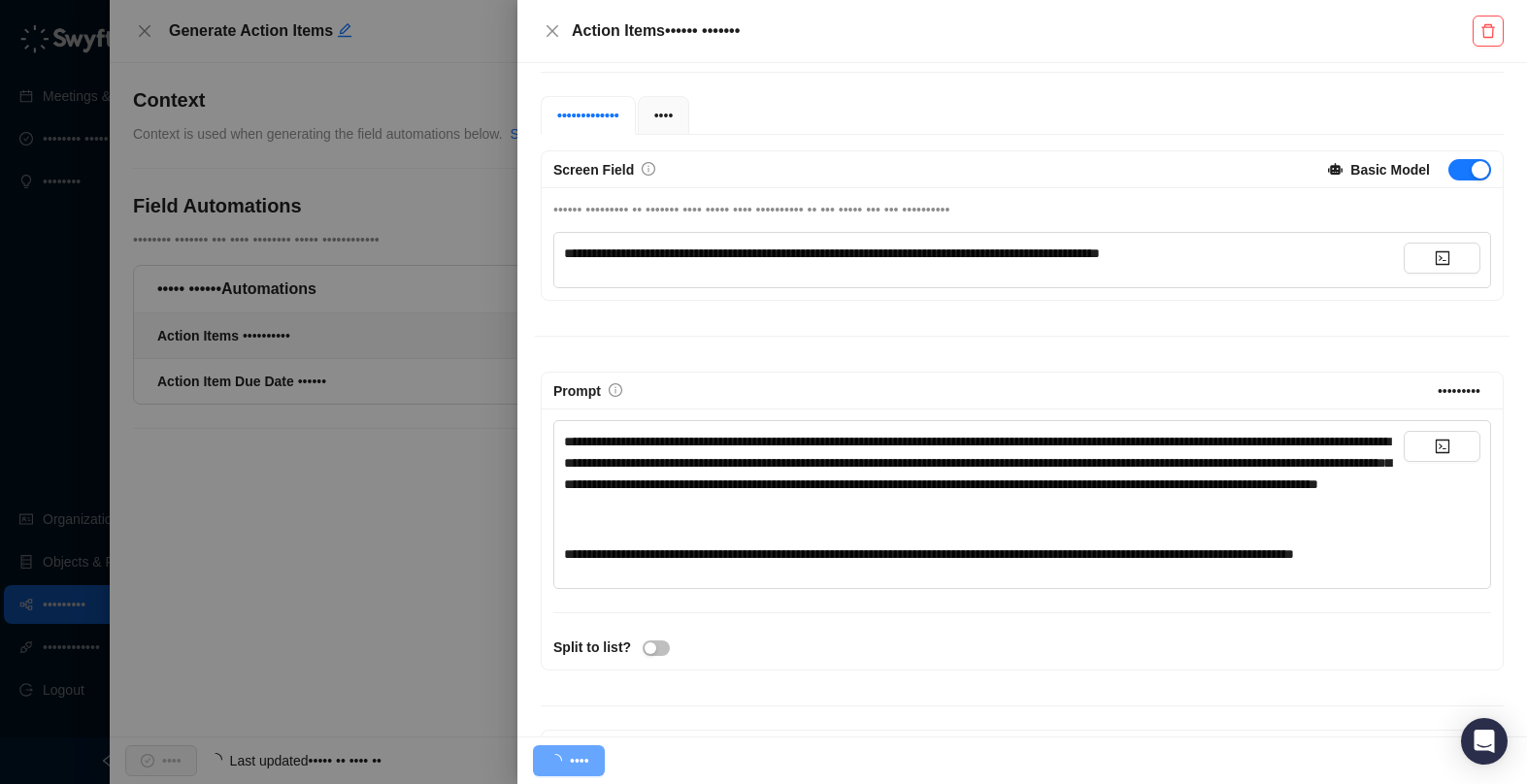 click on "Prompt" at bounding box center (935, 170) 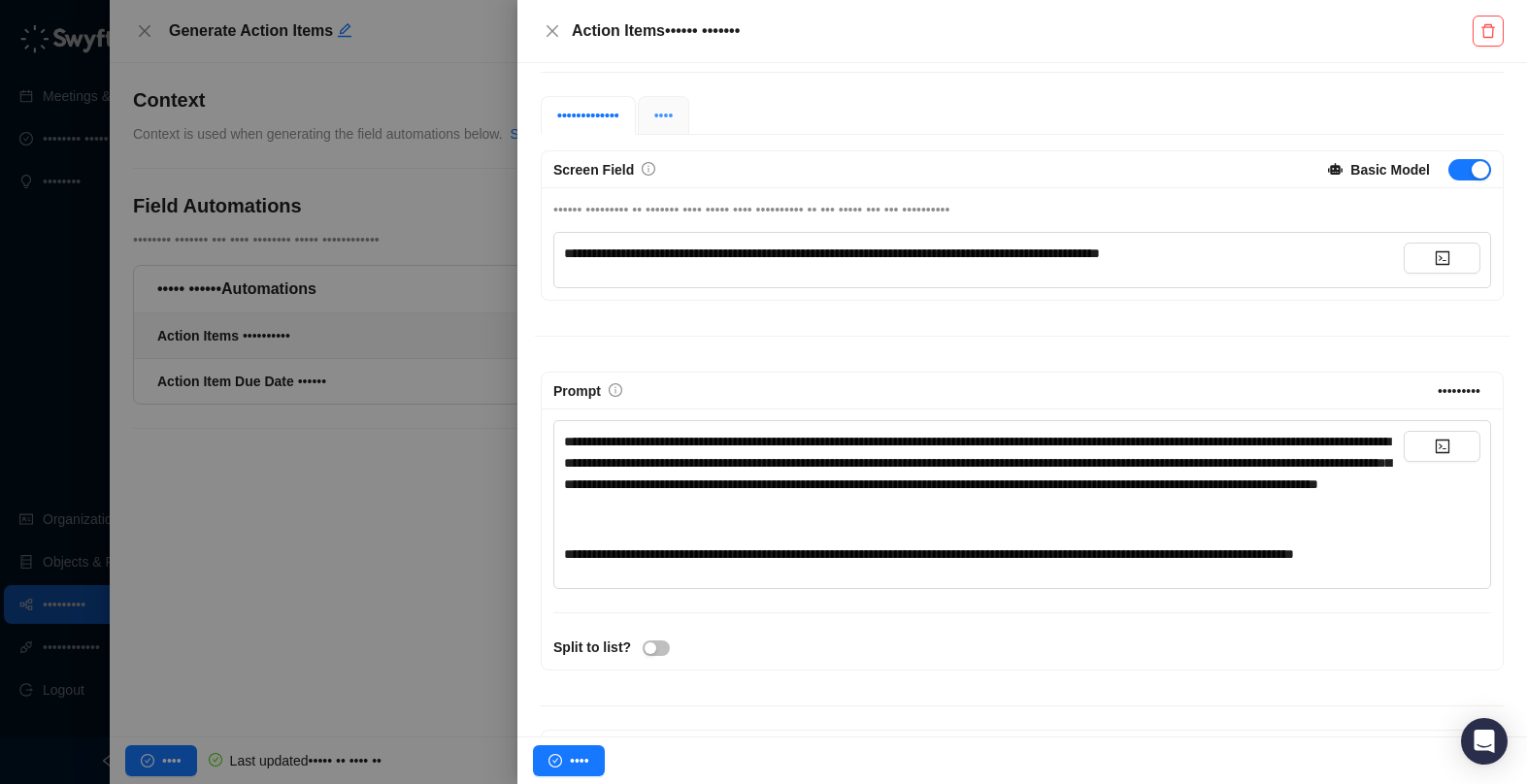 click on "••••" at bounding box center [664, 115] 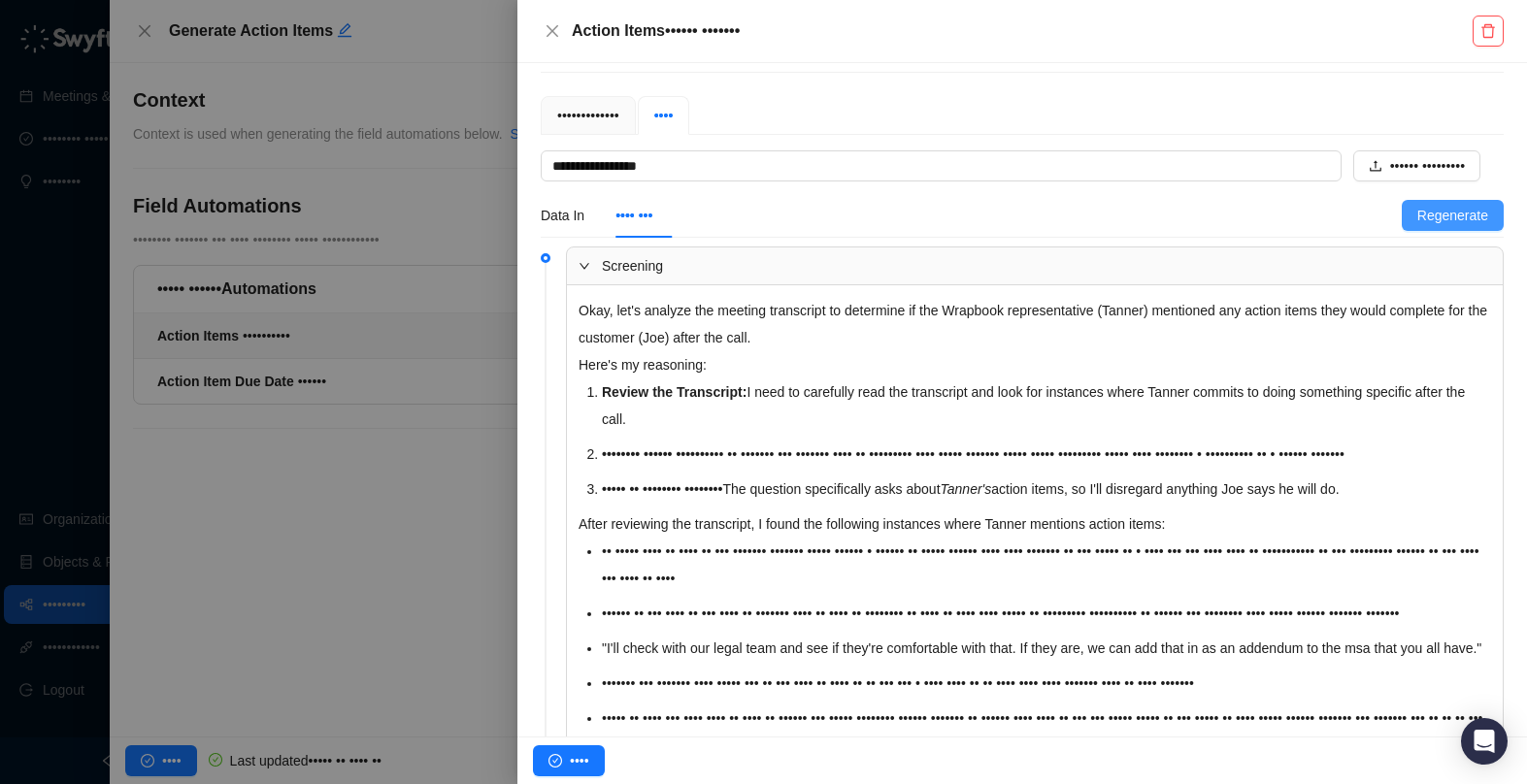 click on "Regenerate" at bounding box center (1452, 215) 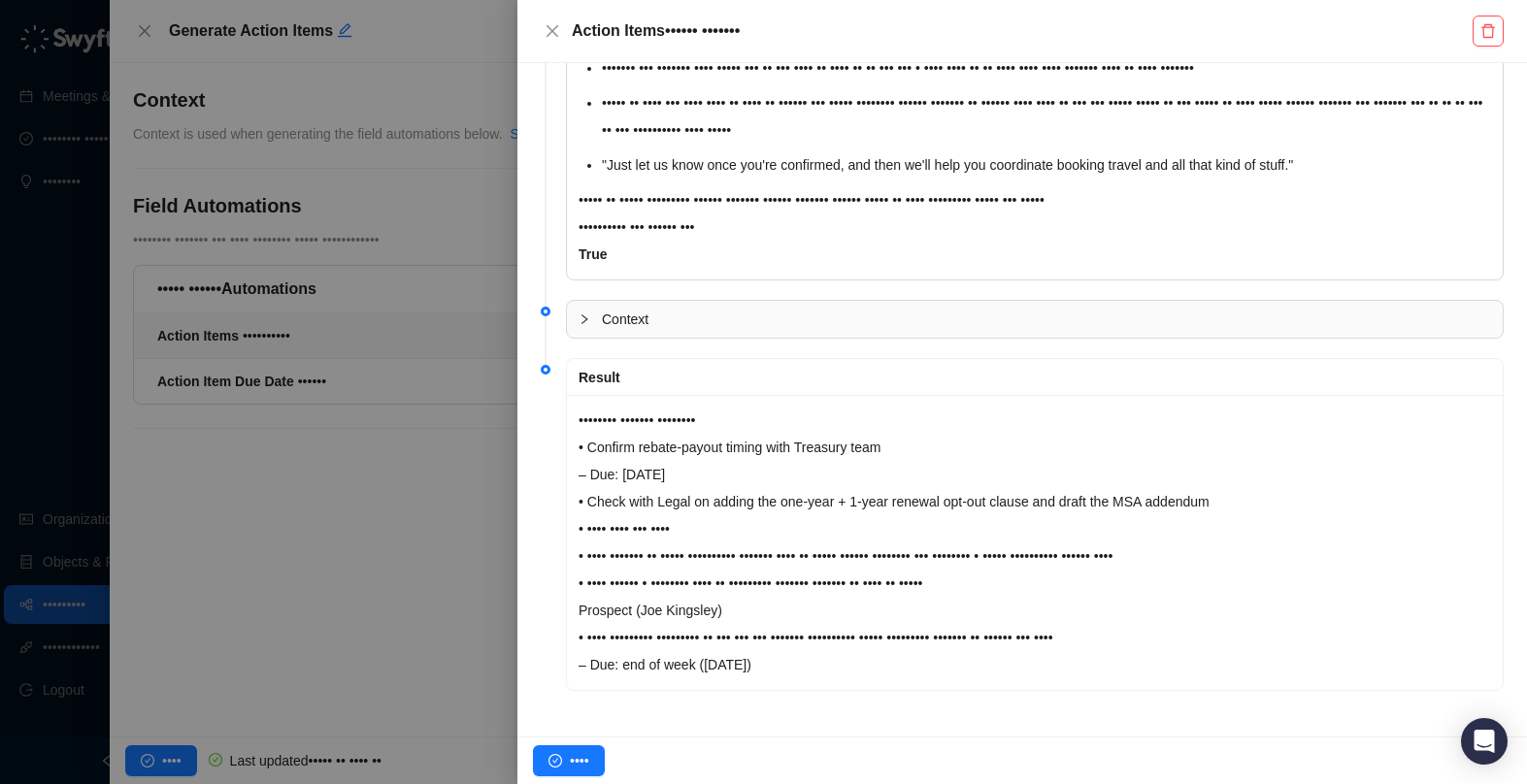 scroll, scrollTop: 848, scrollLeft: 0, axis: vertical 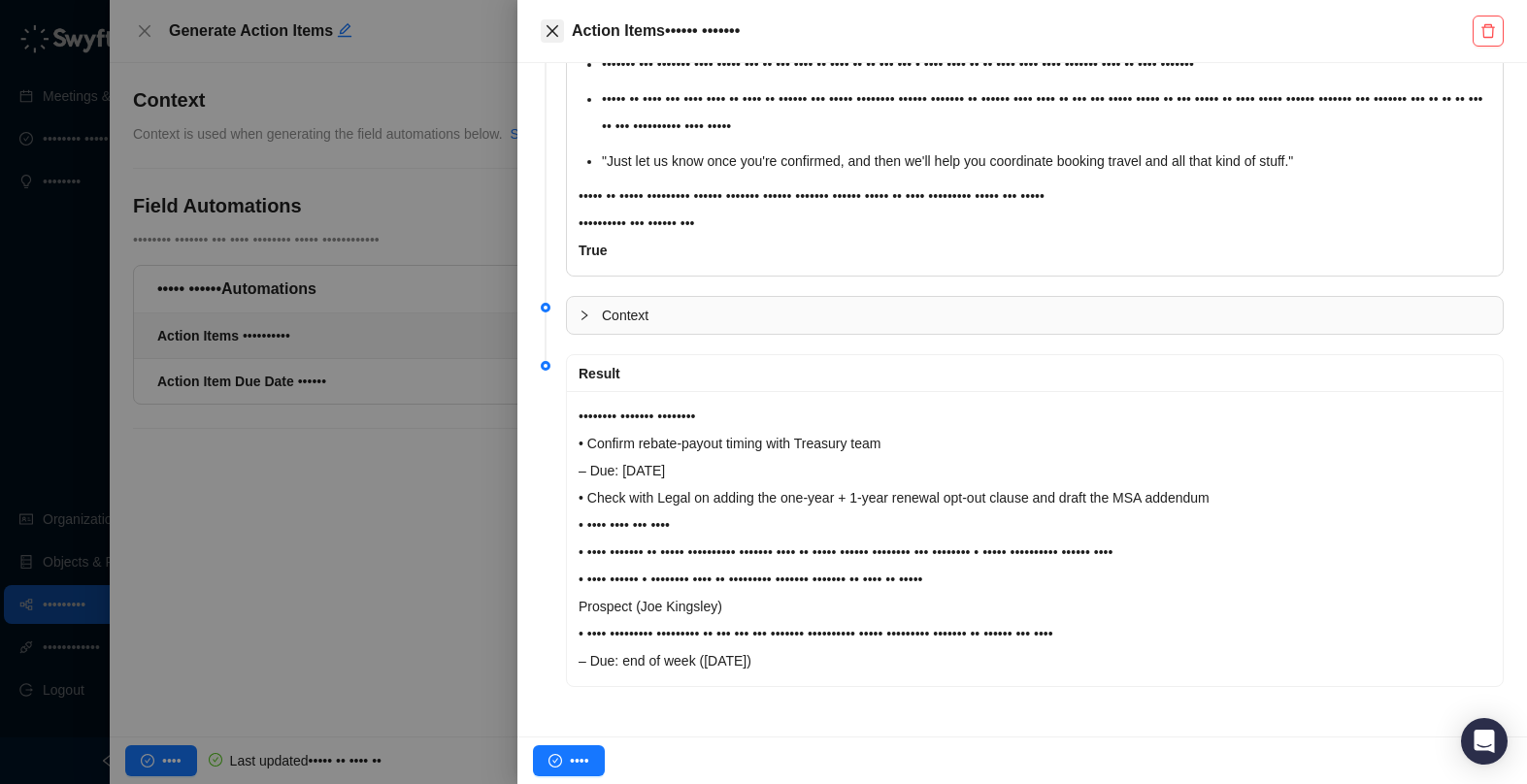 click at bounding box center (145, 31) 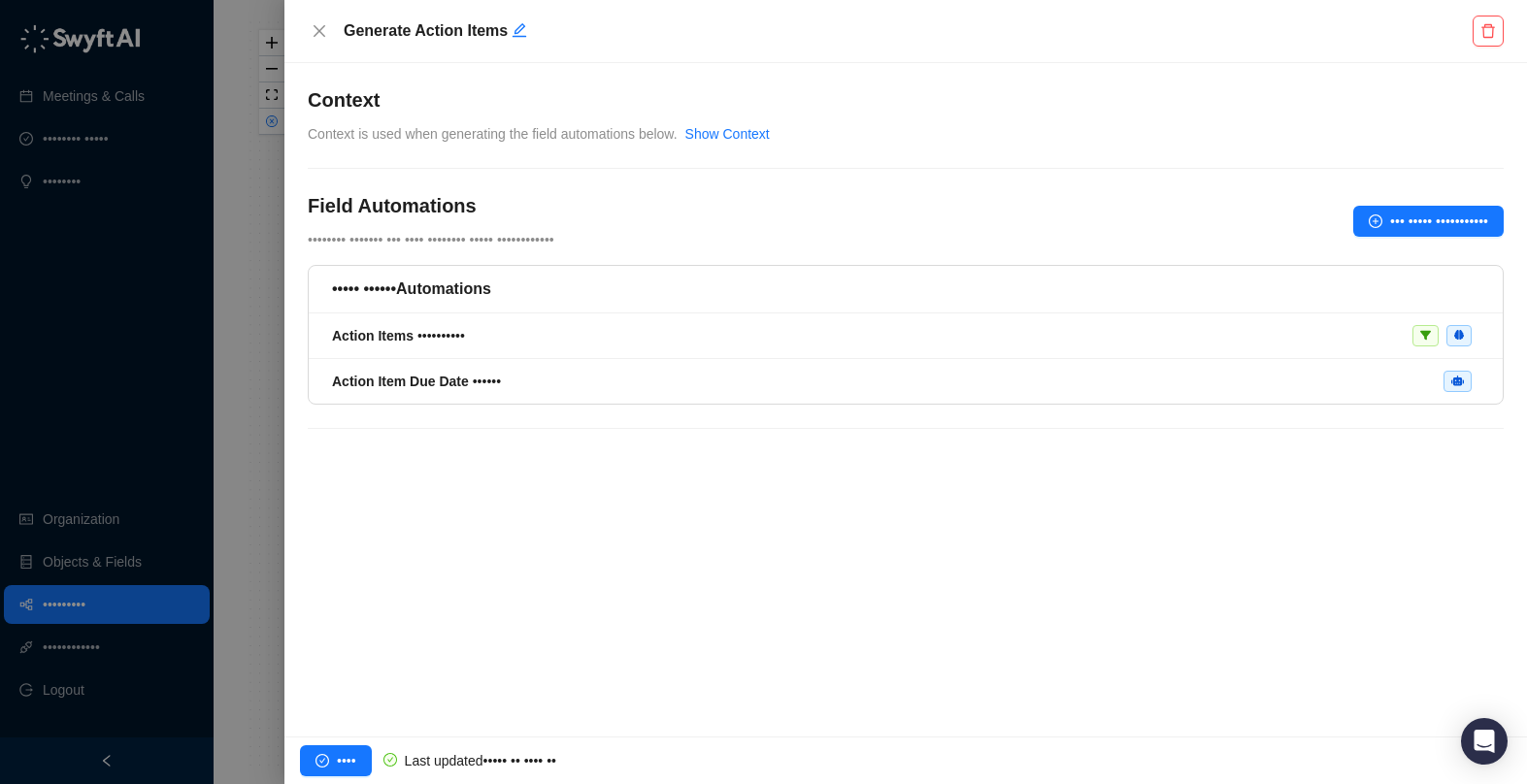 click on "••••••• ••••••• •• •••• •••• •••••••••• ••• ••••• ••••••••••• •••••• •••• ••••••• •••••••••••••••••••••••••••••••••••••••••••••••••••••••••••••••••••••••••••••••••••••••••••••••• ﻿ •••••••••••••••••••••••••••••••••••••• ••••••••••••••••••••• •••••••••••••••••••••••••••••••••••••••••••••• •••••••••••••••••••••••• ﻿ •••••••••••••••••••••••••••••• ••••••••••••• •••••••••••••••••••••••••••••••••••••• •••••••••••••••• ﻿ ﻿ •••••••••••••••••••••••••• ••••••••••••••••••••••••••••••••••••••• ﻿ ••••••••••••••••••• •••••••••••••••••••••• ﻿ ••••• ••••••••••• •••••••• ••••••• ••• •••• •••••••• ••••• •••••••••••• ••• ••••• ••••••••••• ••••• ••••••  ••••••••••• •••••• •••••   • •••••••• • •••••• •••• ••• ••••   • •••• •" at bounding box center (906, 269) 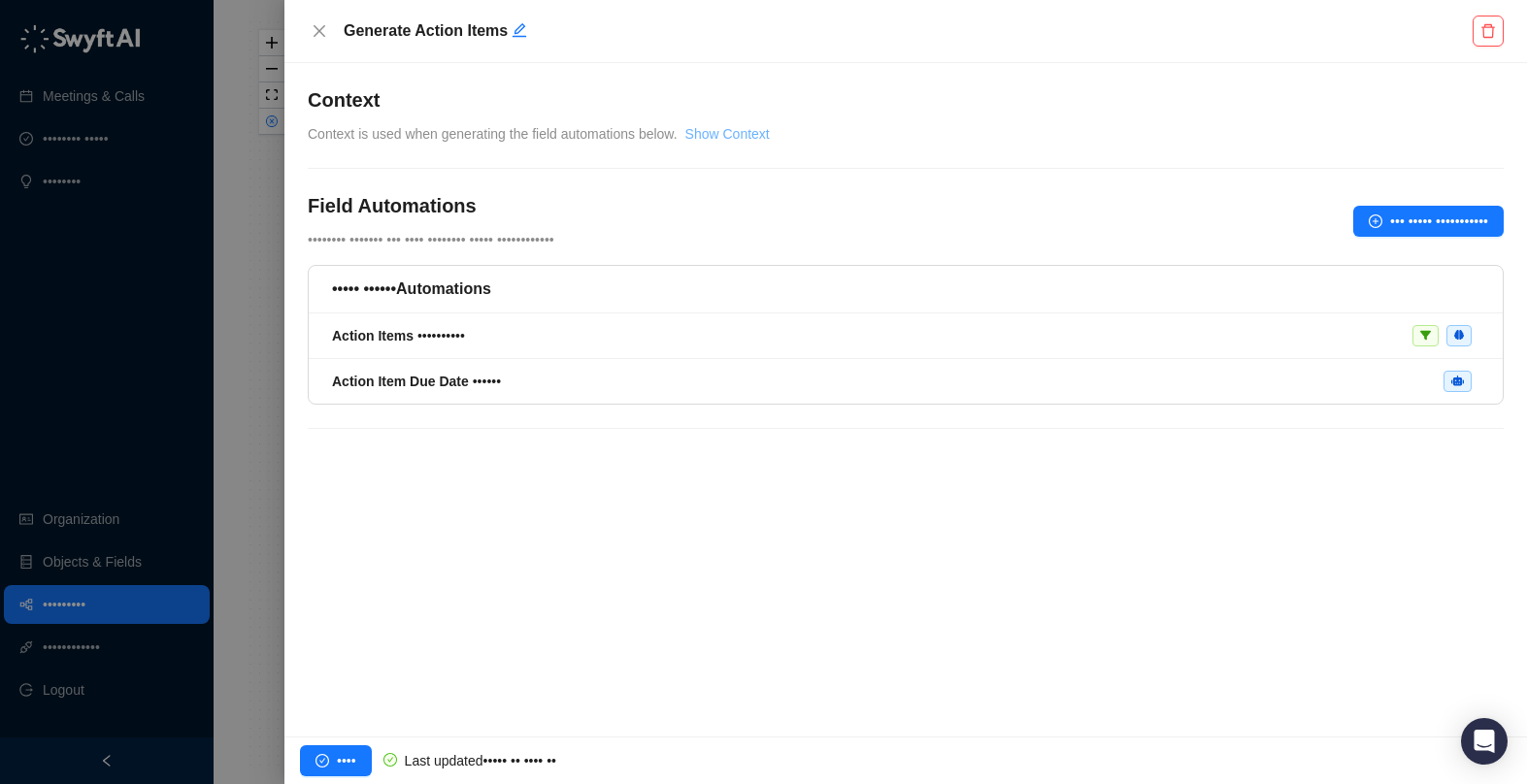 click on "Show Context" at bounding box center [727, 134] 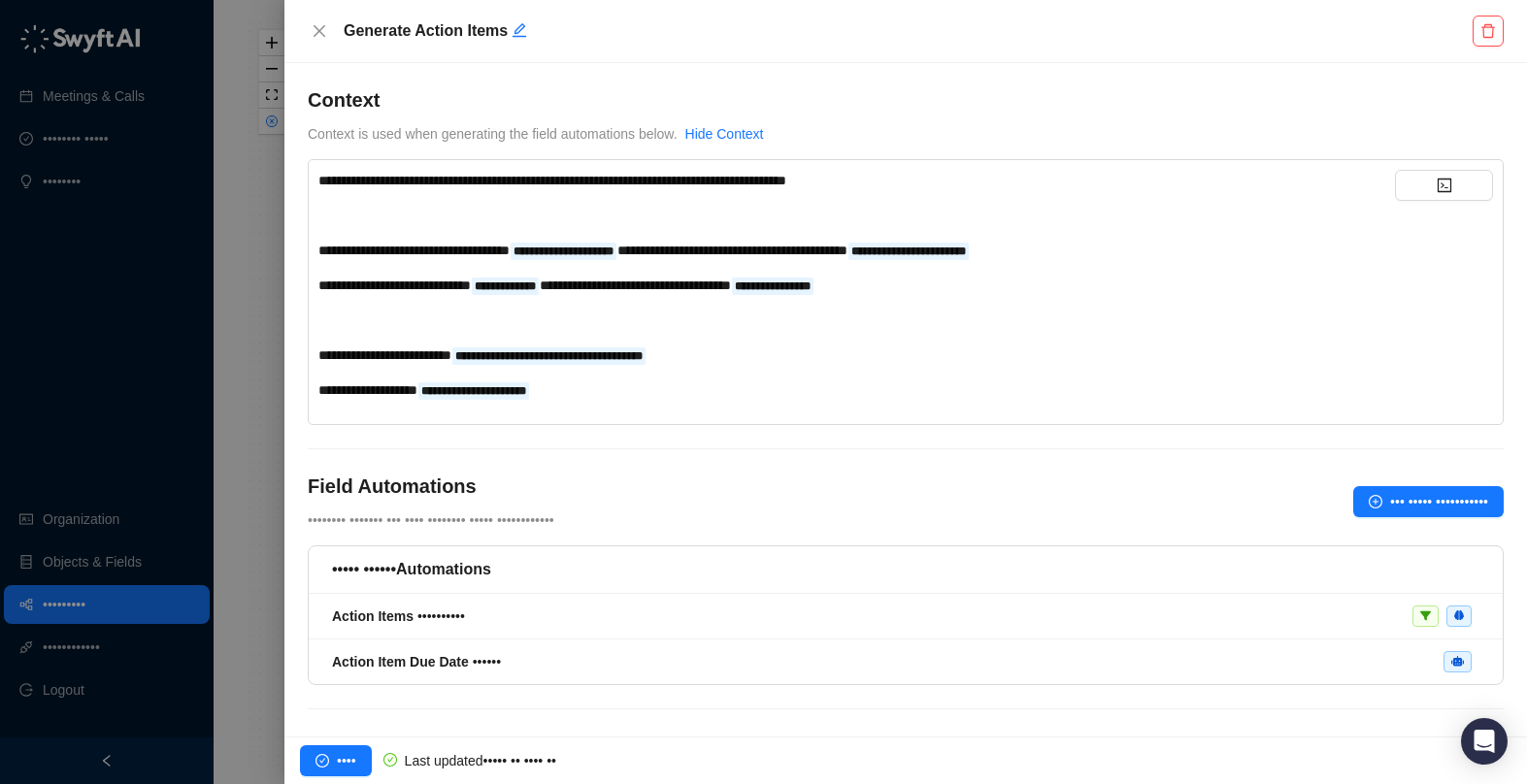 scroll, scrollTop: 19, scrollLeft: 0, axis: vertical 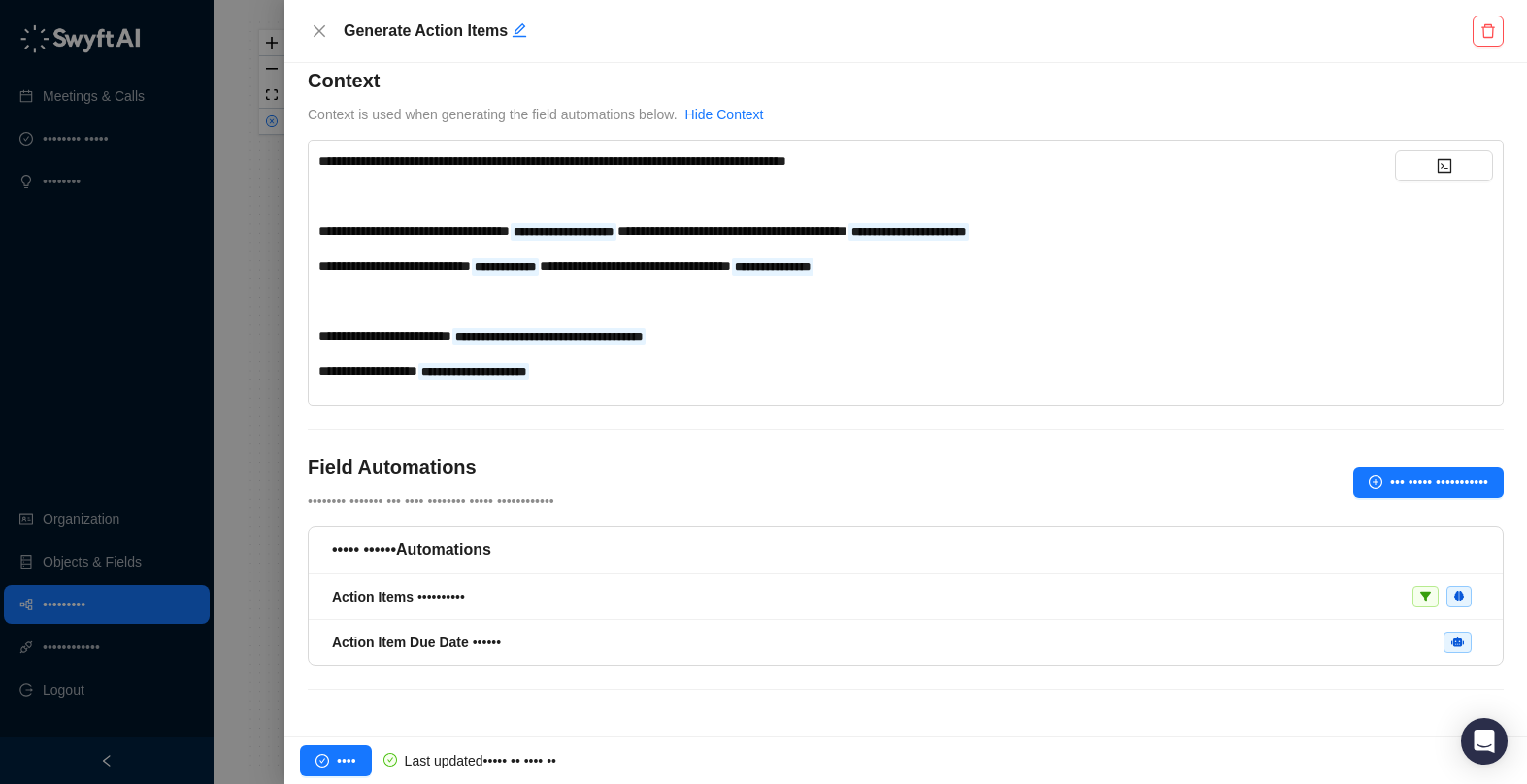 click on "**********" at bounding box center (856, 371) 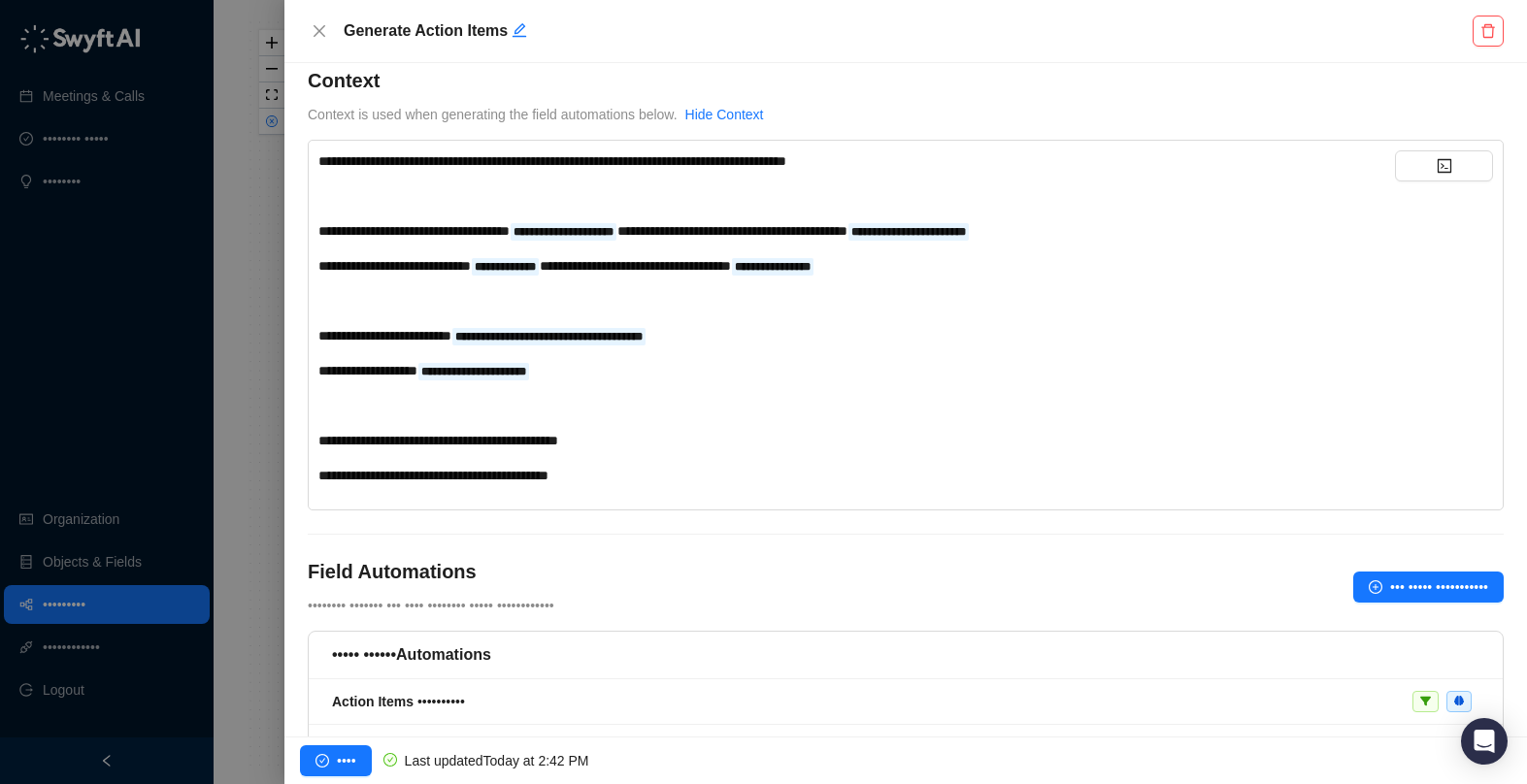 click on "•••••••••••••••••••••••••••••••••••••••••••••••" at bounding box center (552, 161) 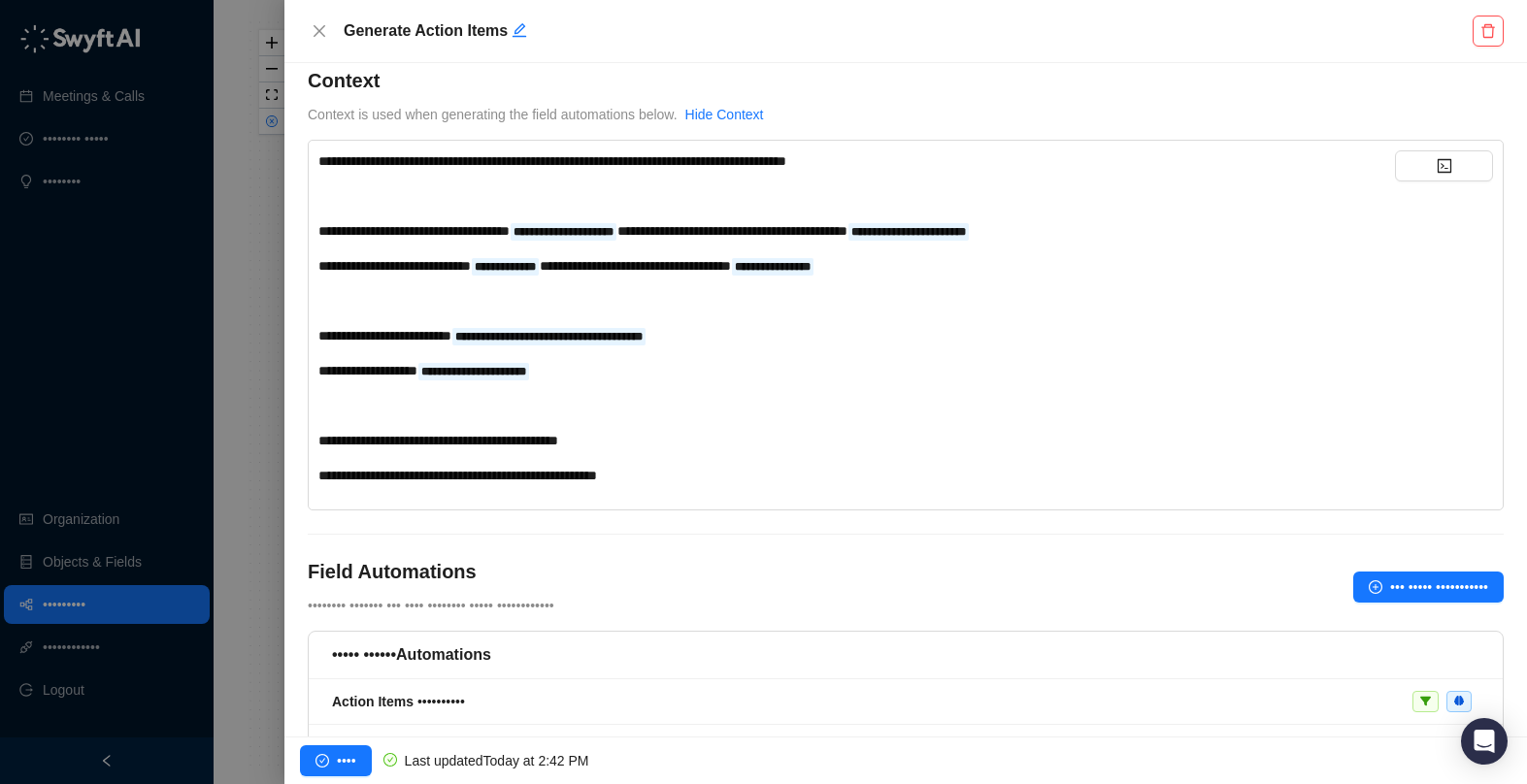 click on "•••••••••••••••••••••••••••••••••••••••••••••••••••••••••" at bounding box center (856, 475) 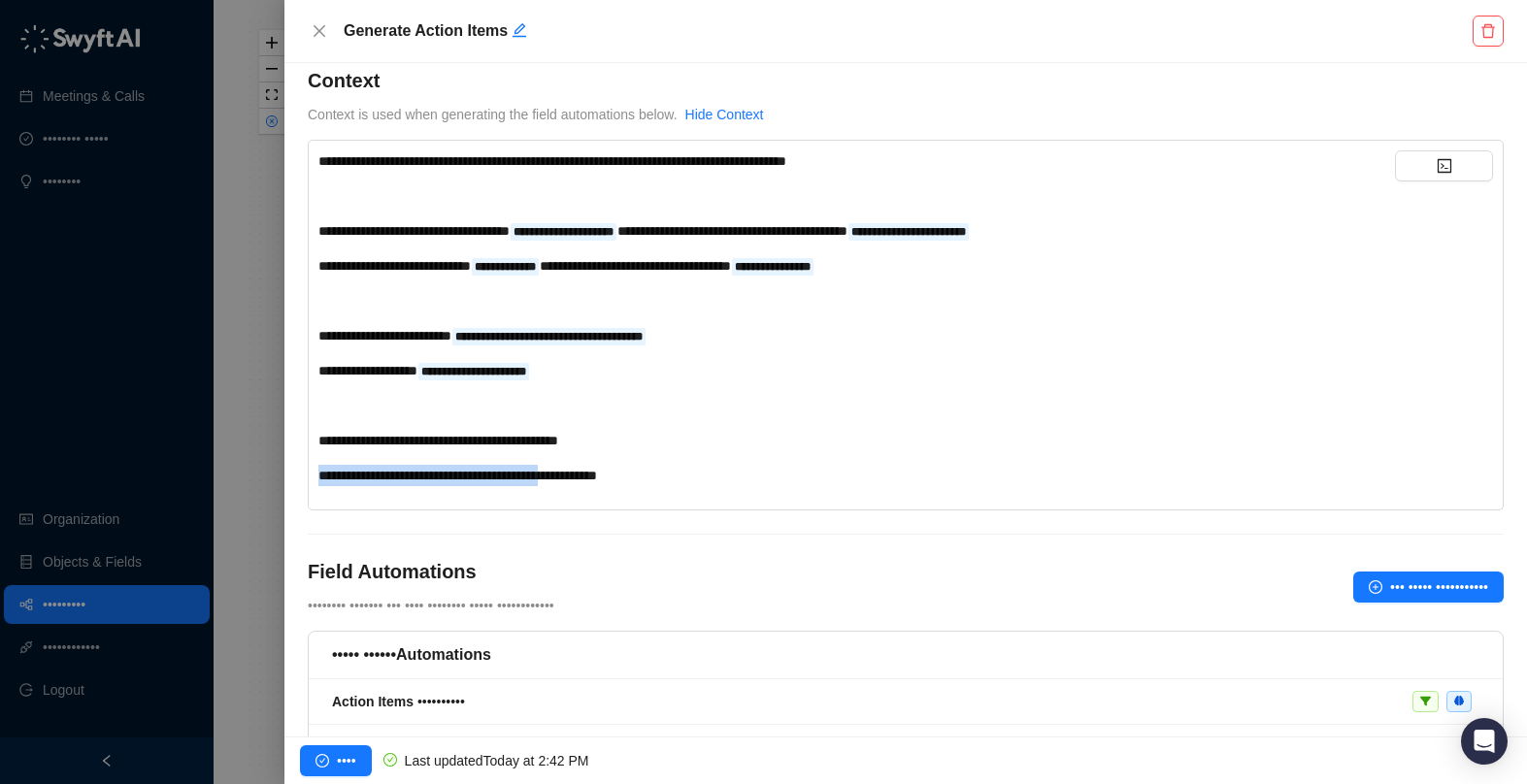 drag, startPoint x: 626, startPoint y: 472, endPoint x: 307, endPoint y: 474, distance: 319.00627 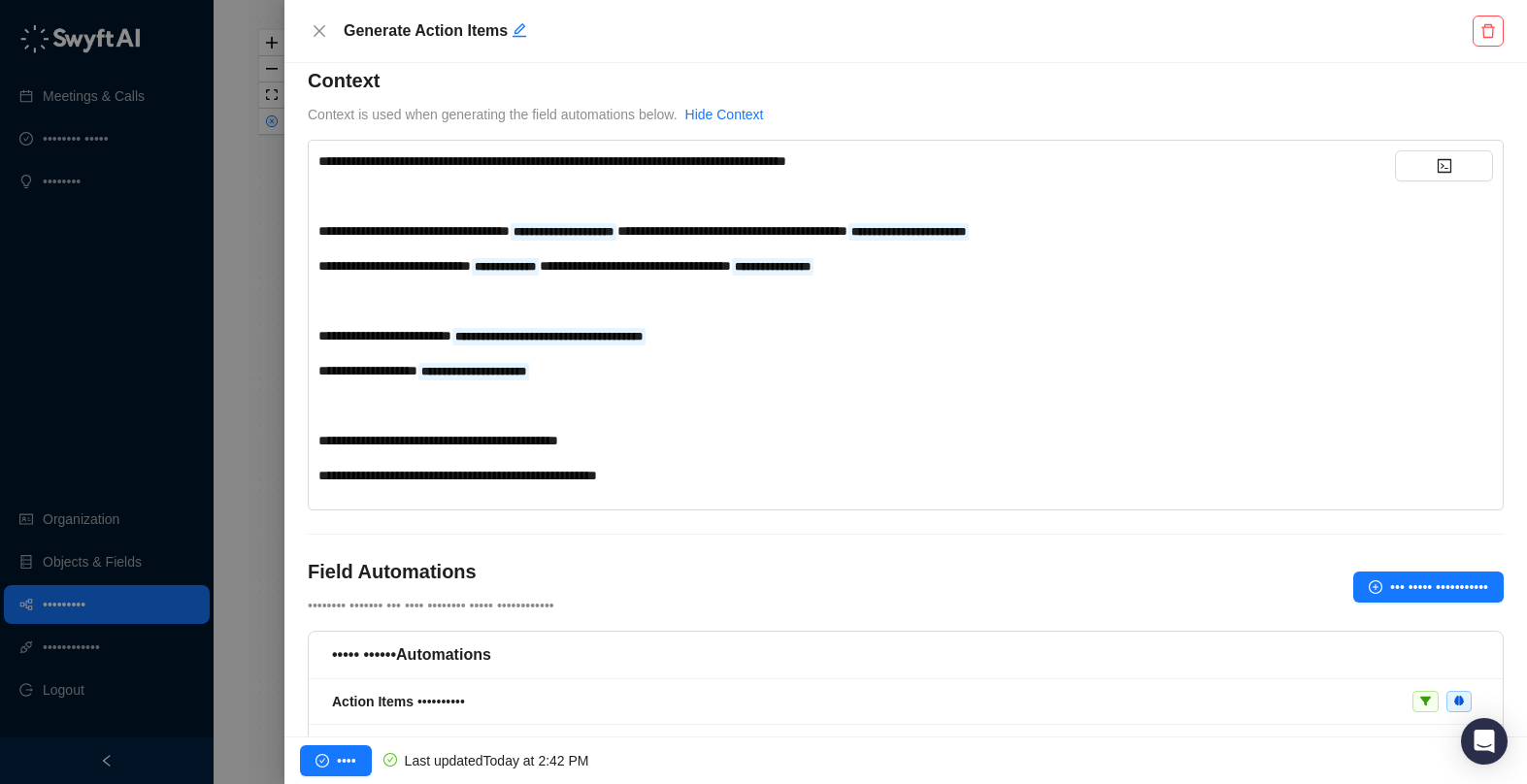 click on "•••••••••••••••••••••••••••••••••••••••••••••••••••••••••" at bounding box center (552, 161) 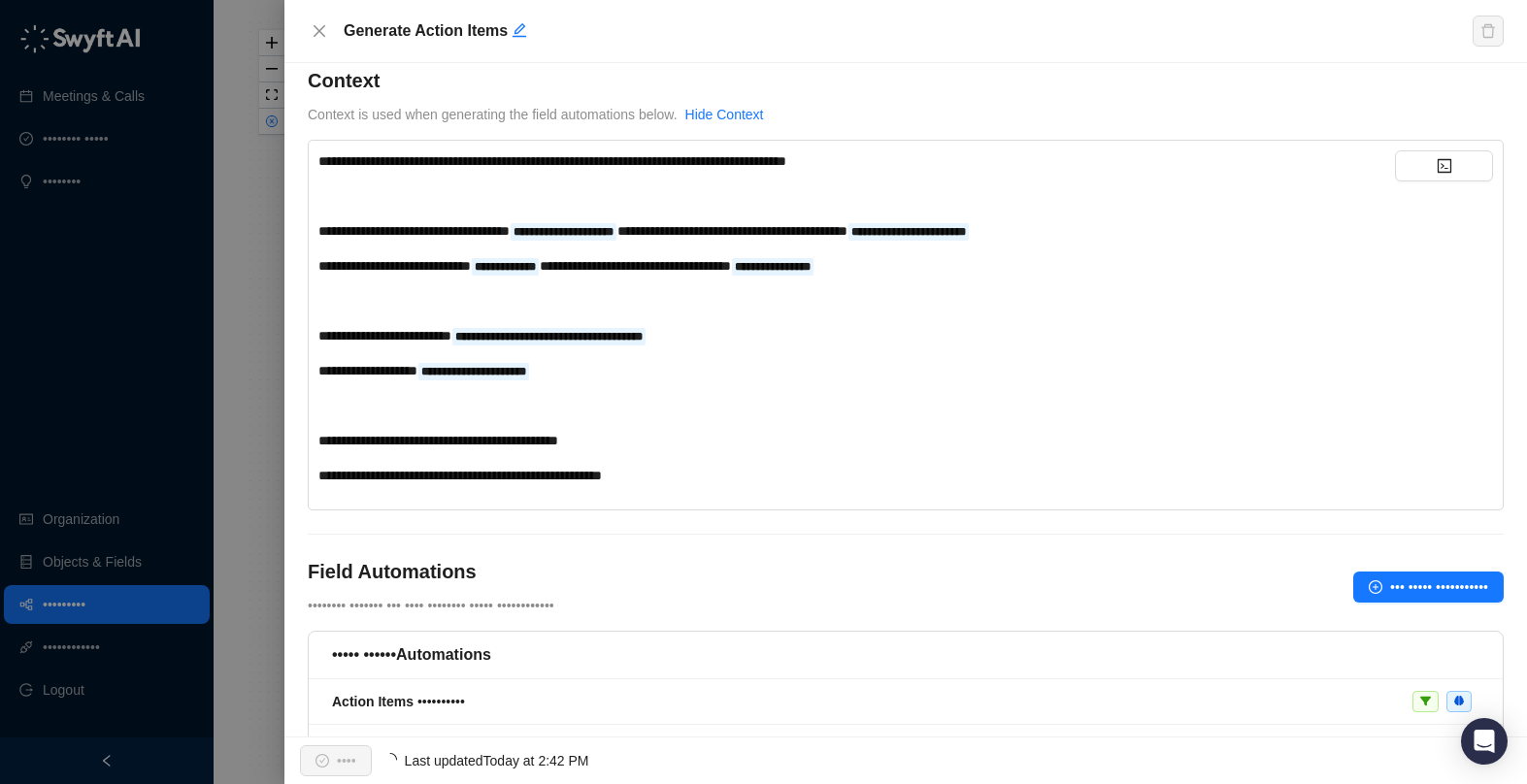 click on "**********" at bounding box center (552, 161) 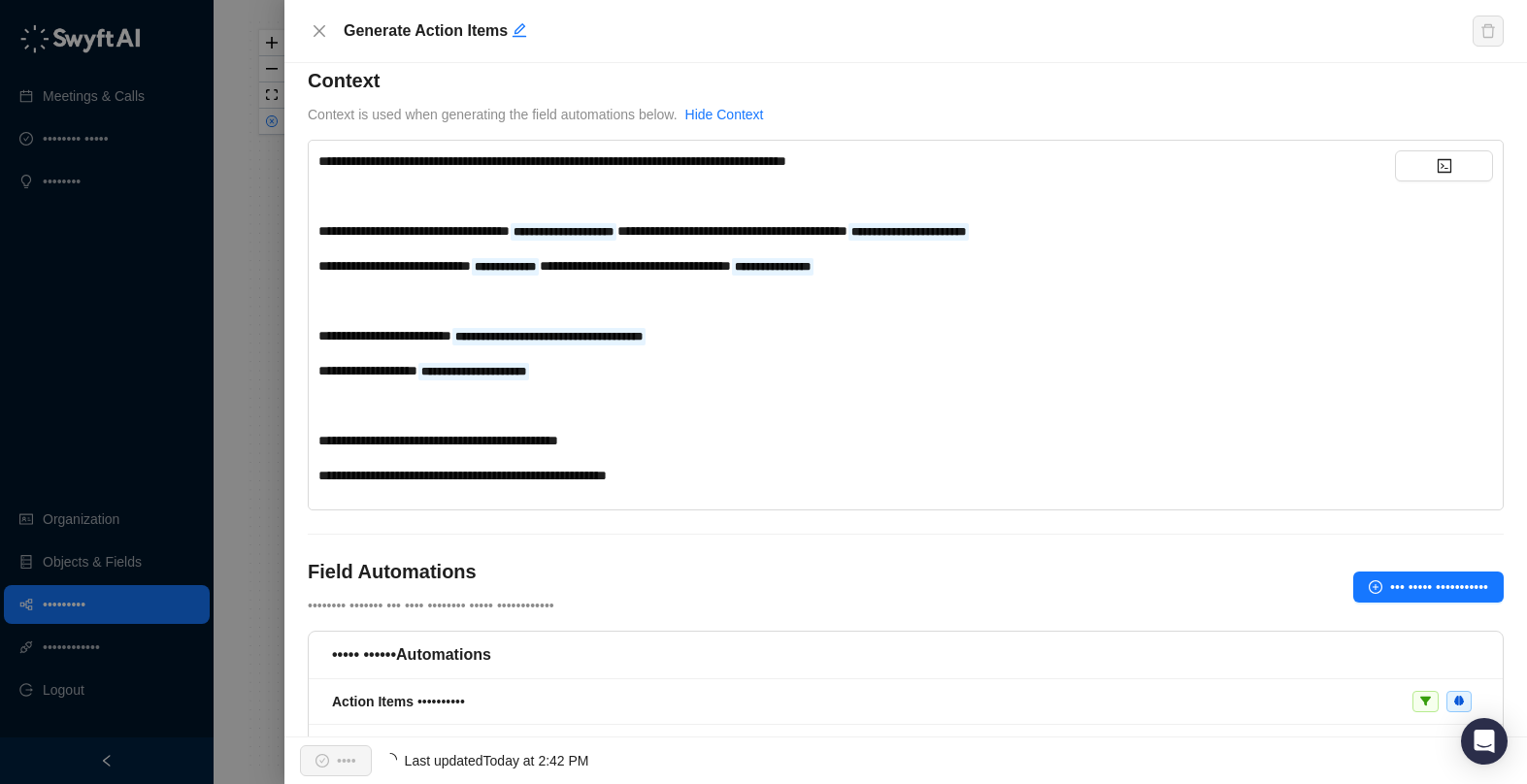 click on "•••••••••••••••••••••••••••••••••••••••••••••••••••••••••••" at bounding box center (856, 475) 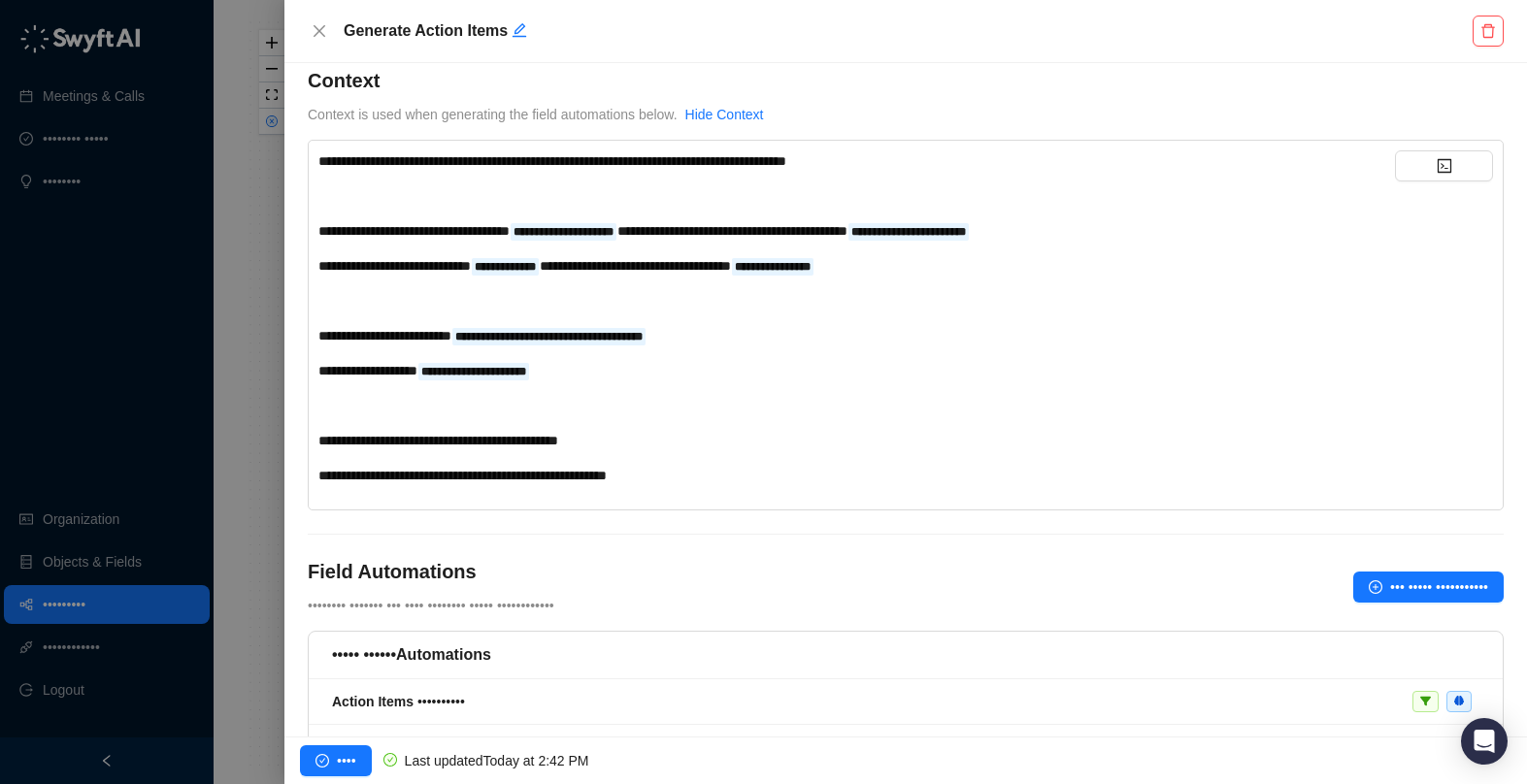 click on "•••••••••••••••••••••••••••••••••••••••••••••••••••••••••••" at bounding box center [552, 161] 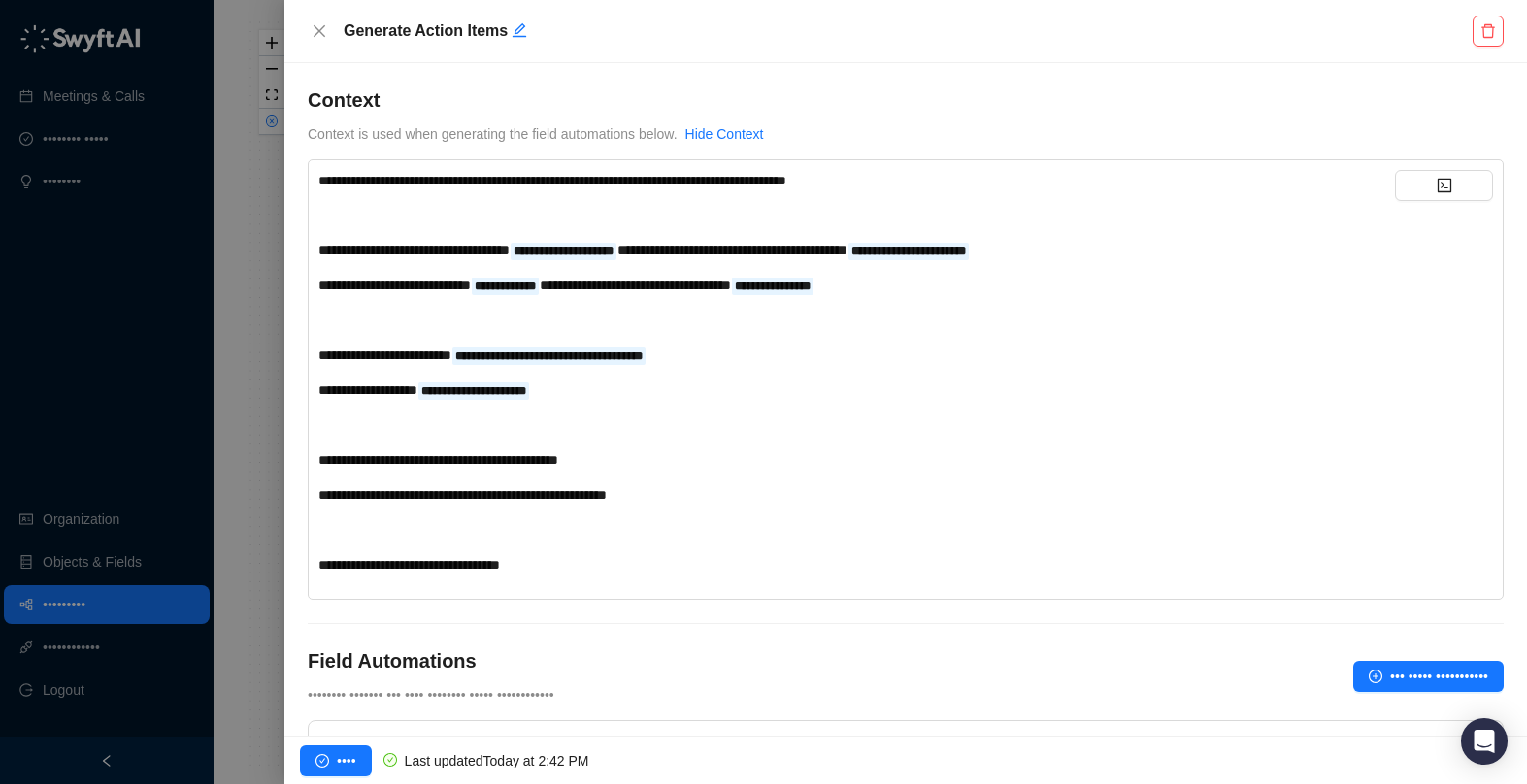scroll, scrollTop: 194, scrollLeft: 0, axis: vertical 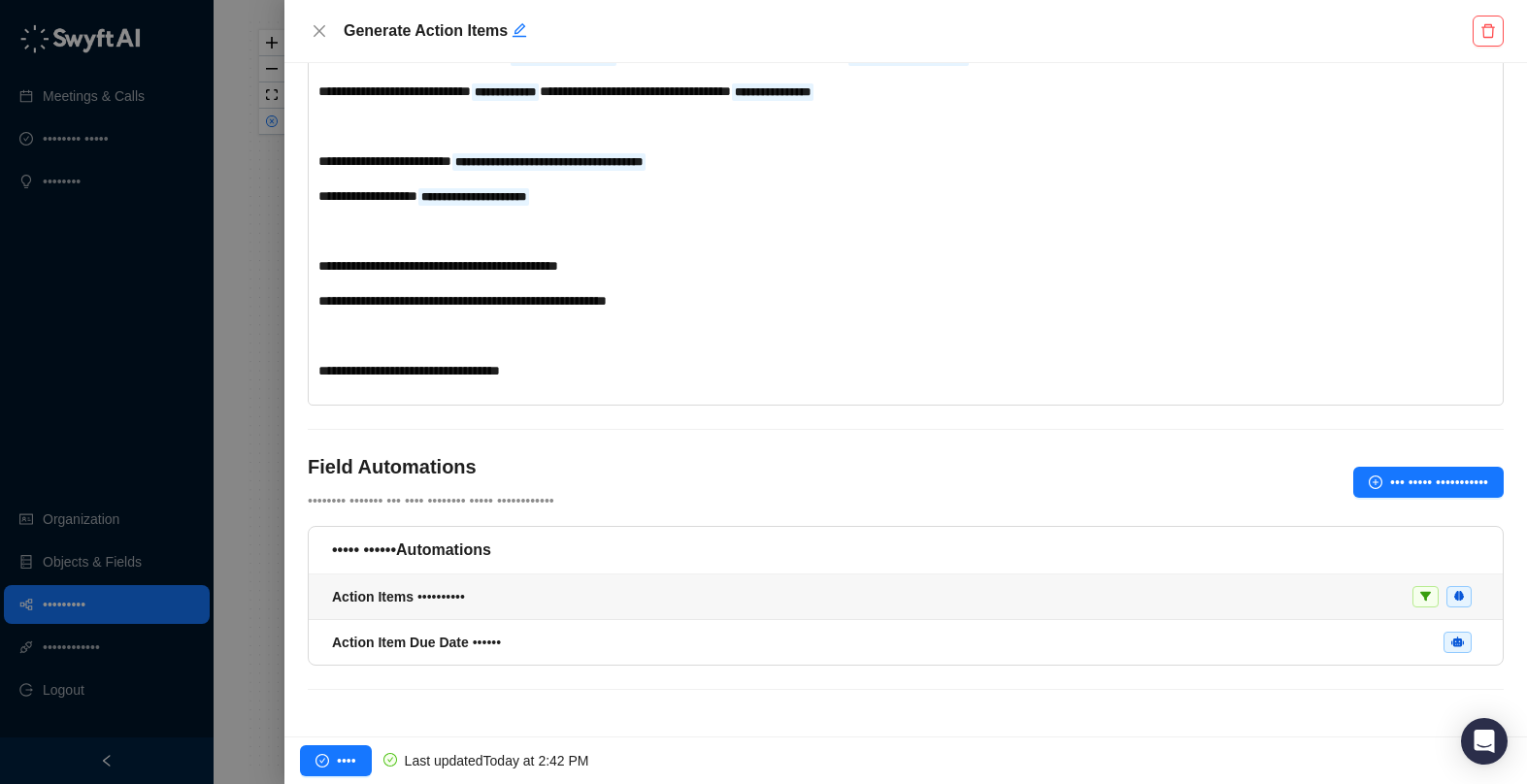 click on "•••••• •••••   • •••••••• •" at bounding box center (906, 597) 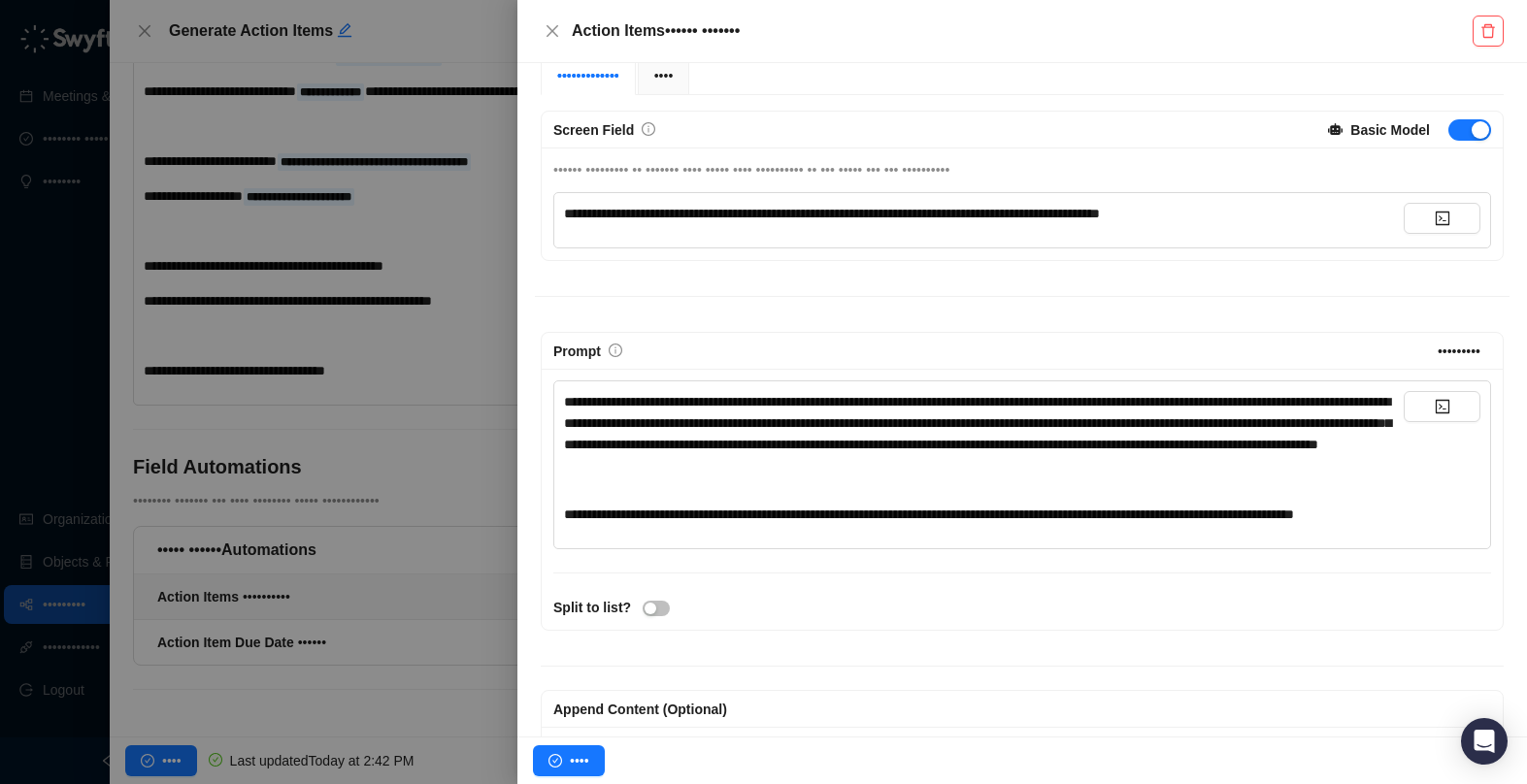 scroll, scrollTop: 212, scrollLeft: 0, axis: vertical 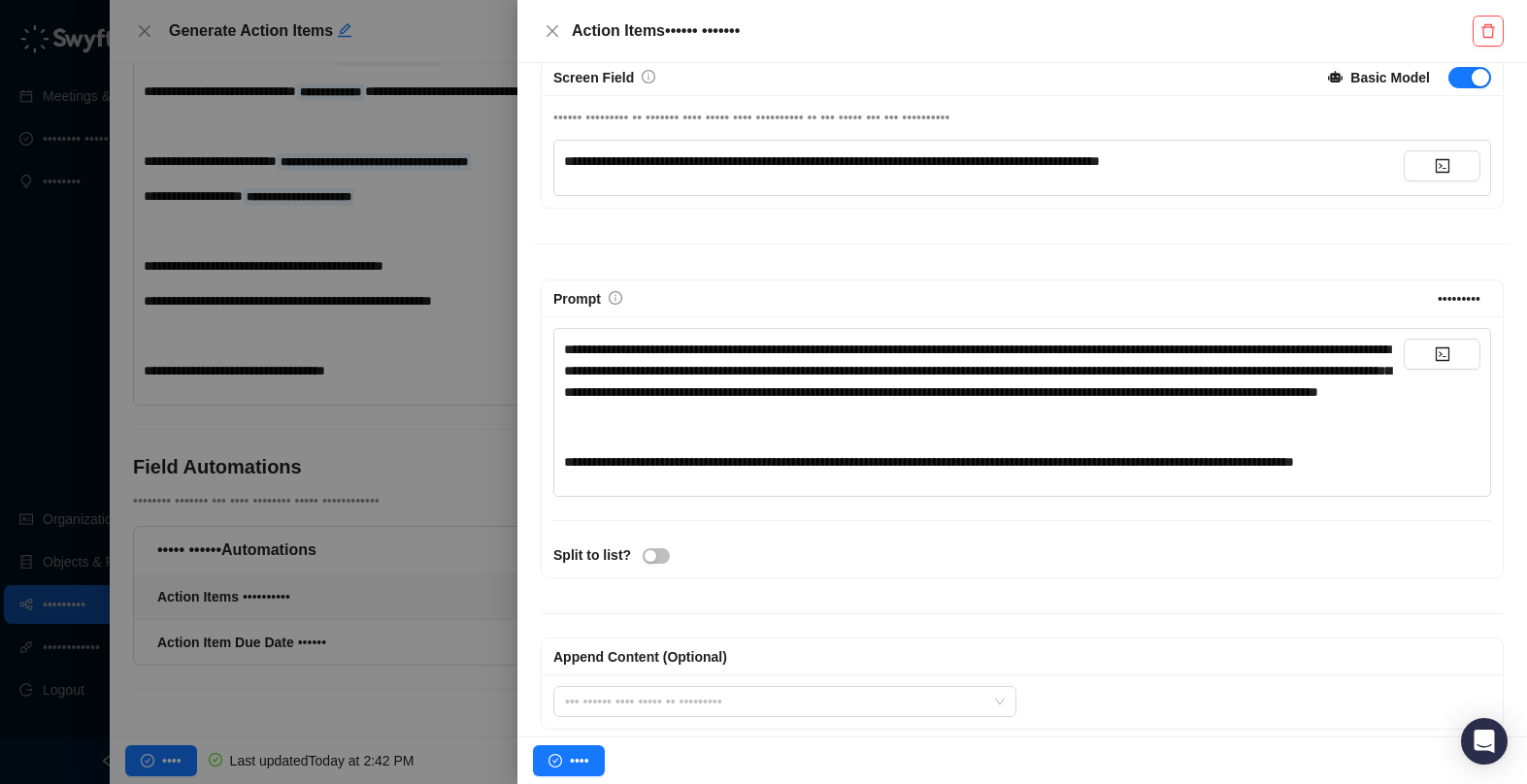 click on "﻿" at bounding box center [983, 427] 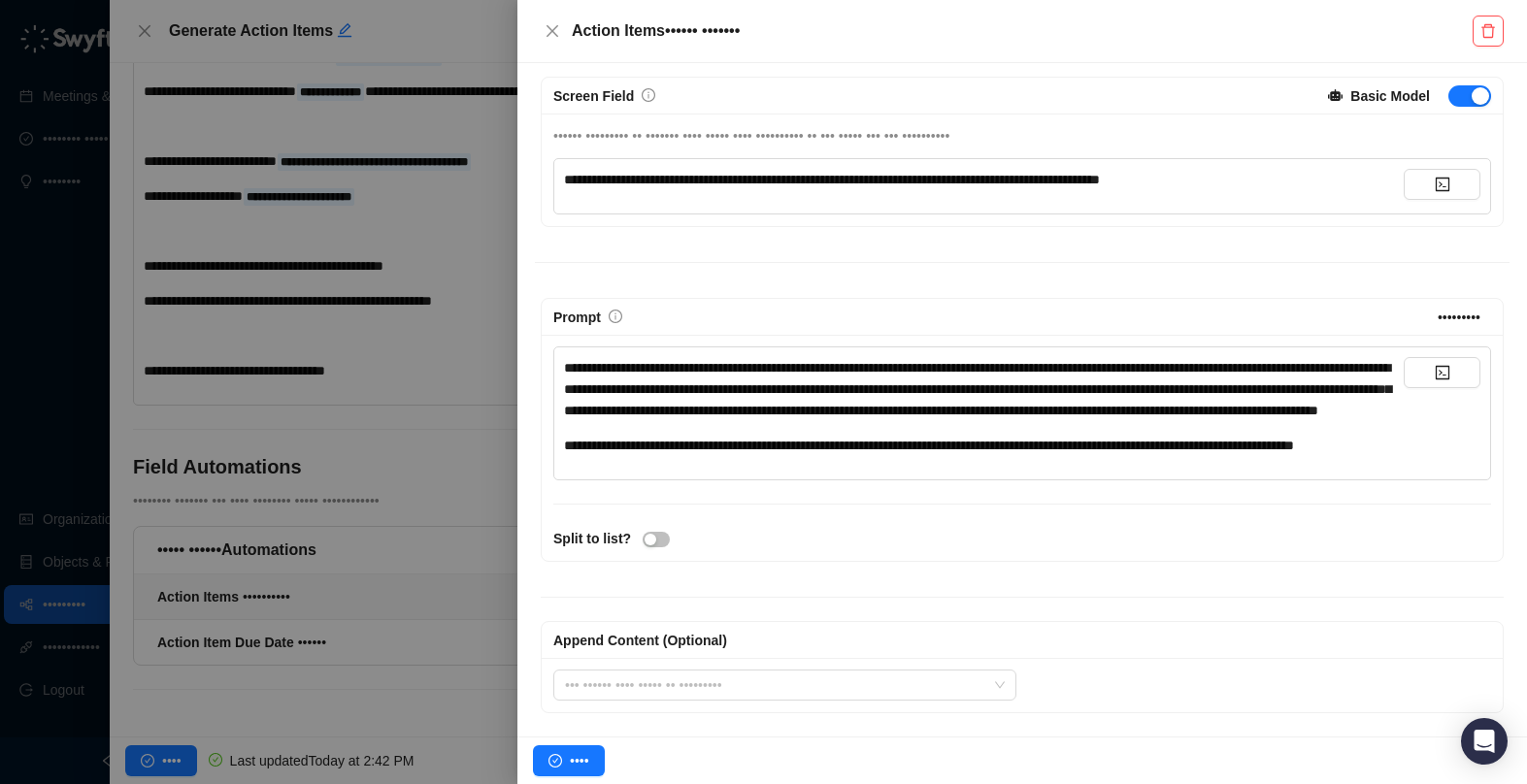 click on "•••••••••••••••••••••••••••••••••••••••••••••••••••••••••••••••••••••••••••••••••••••••••••••••••••••••••••••••••••••••••••••••••••••••••••••••••••••" at bounding box center [983, 445] 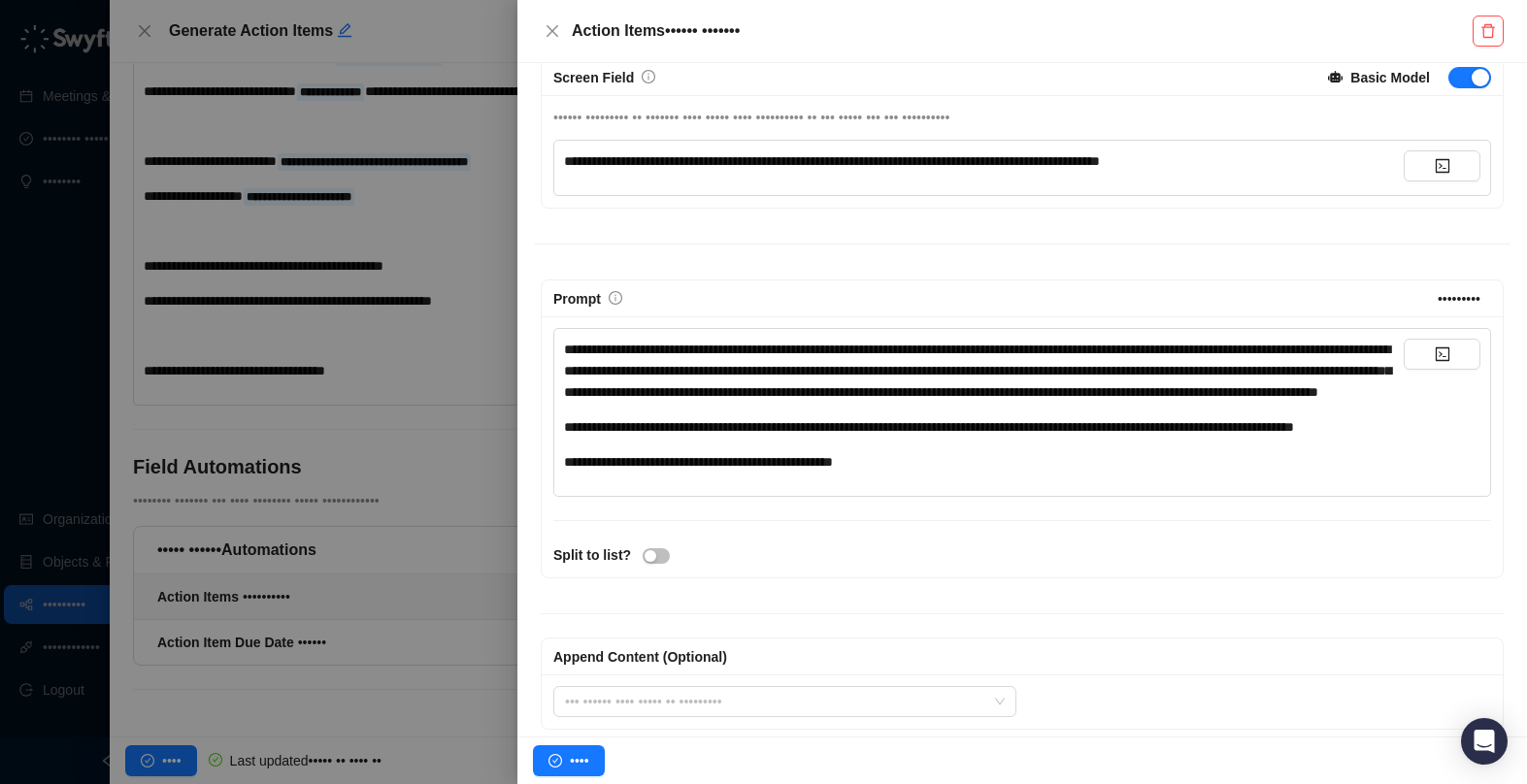 scroll, scrollTop: 0, scrollLeft: 0, axis: both 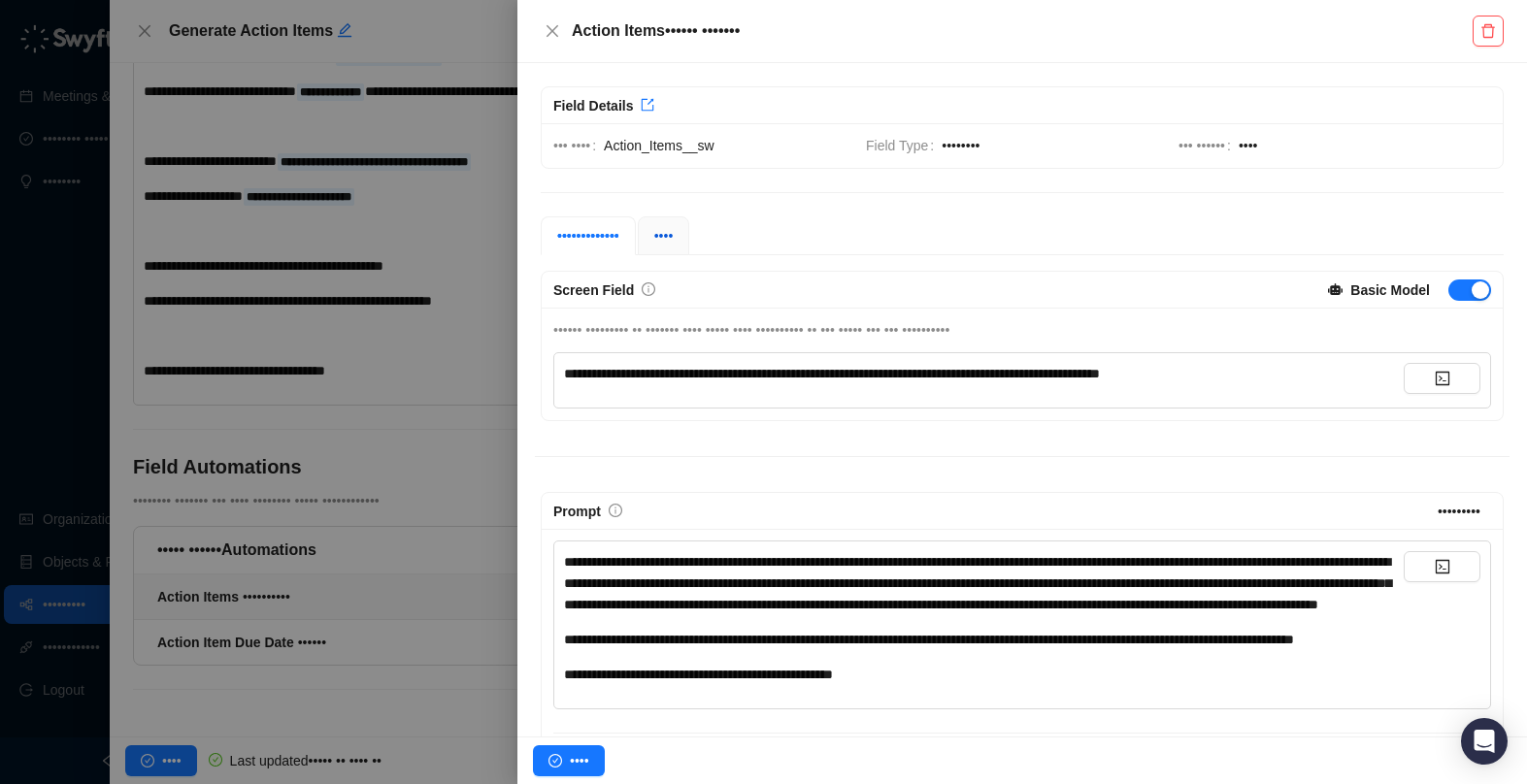 click on "••••" at bounding box center [664, 236] 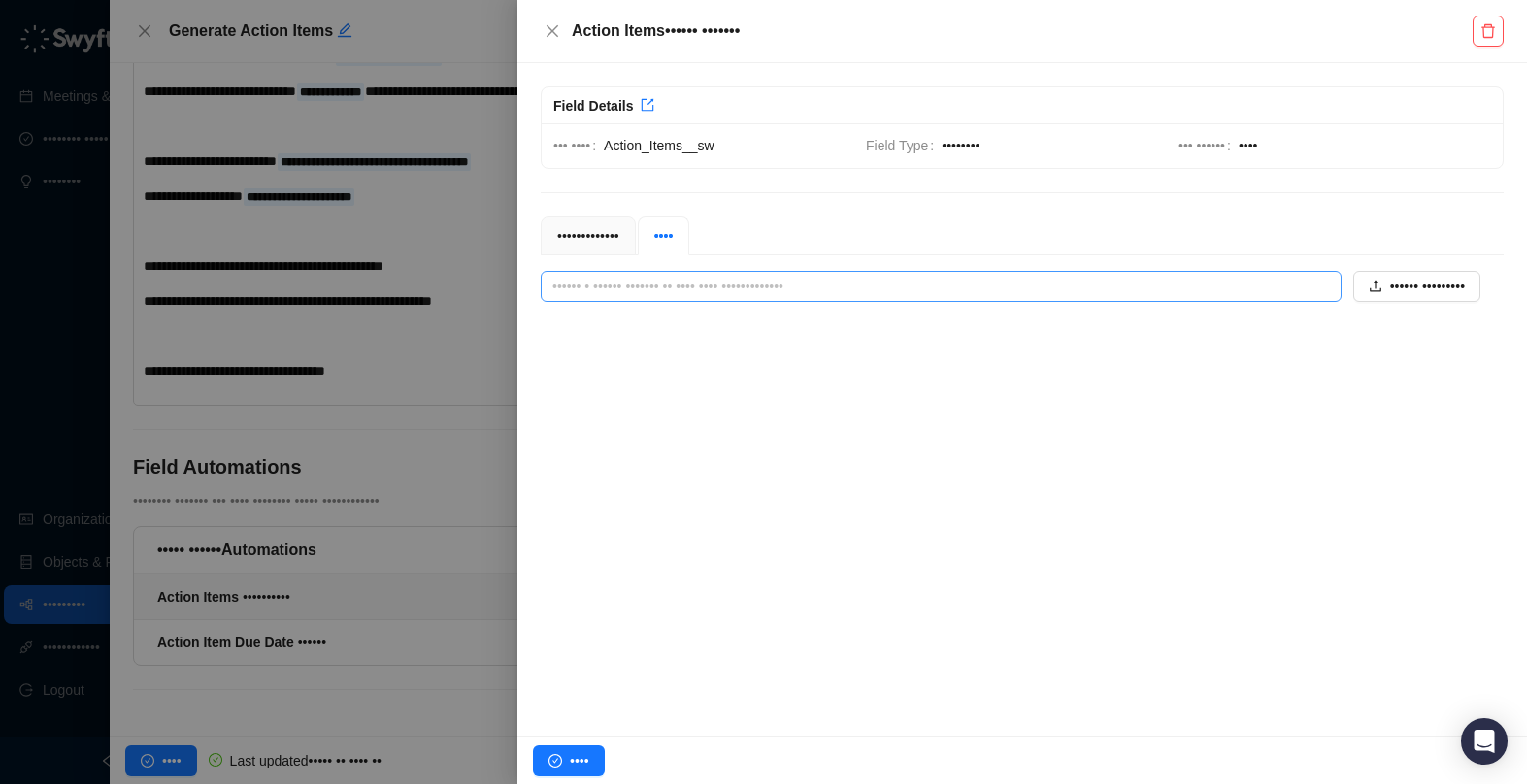 click at bounding box center (935, 286) 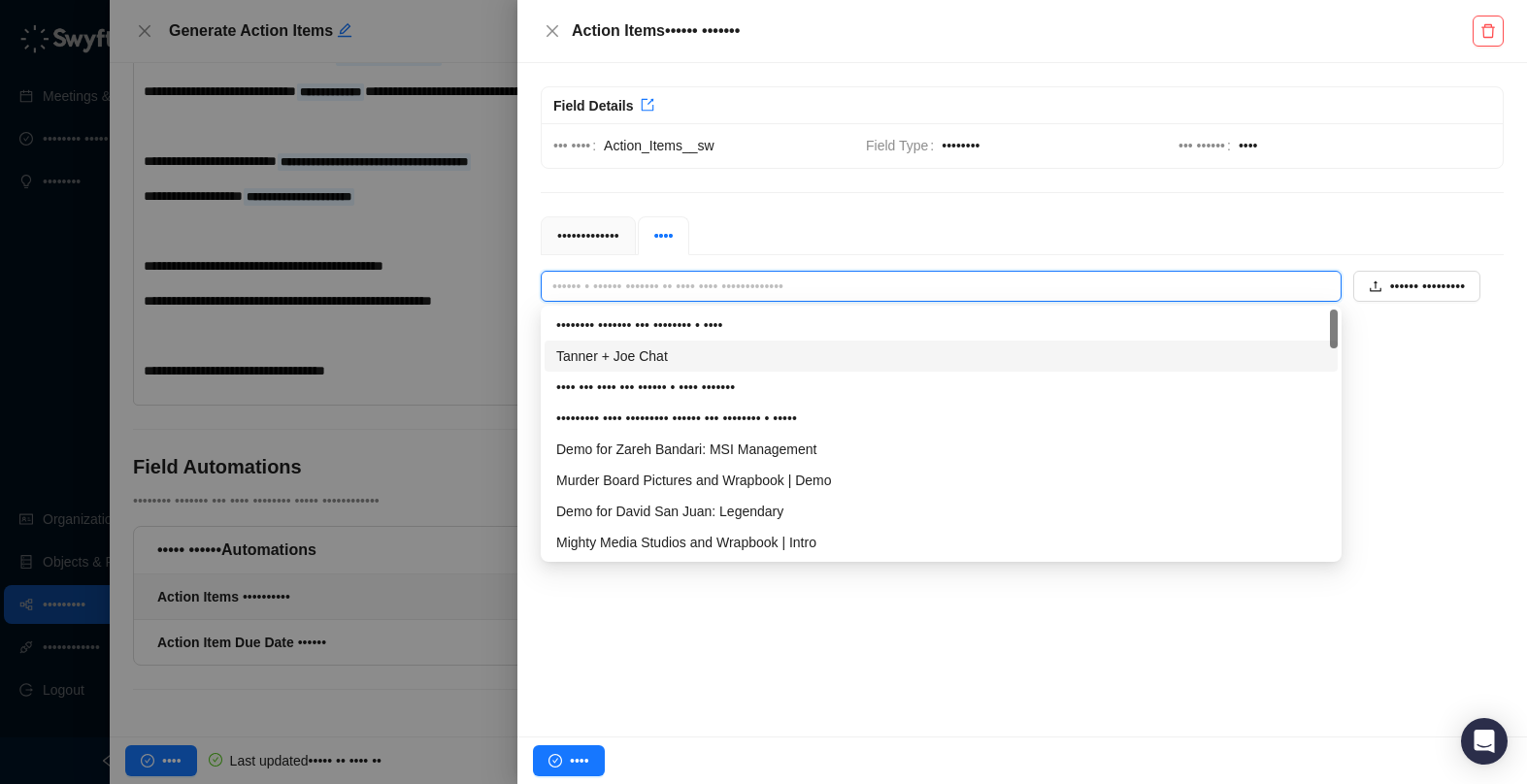 click on "Tanner + Joe Chat" at bounding box center (941, 356) 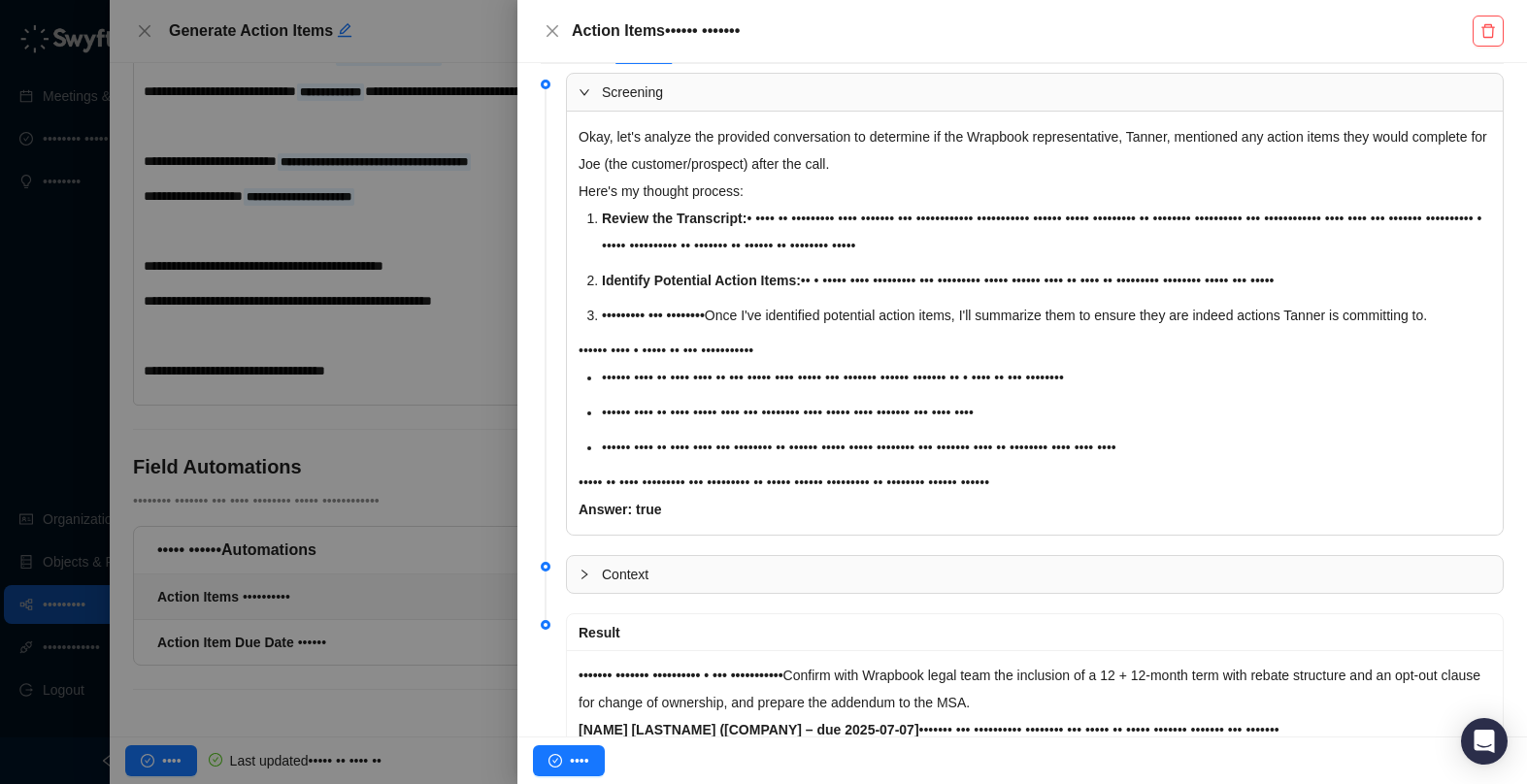 scroll, scrollTop: 472, scrollLeft: 0, axis: vertical 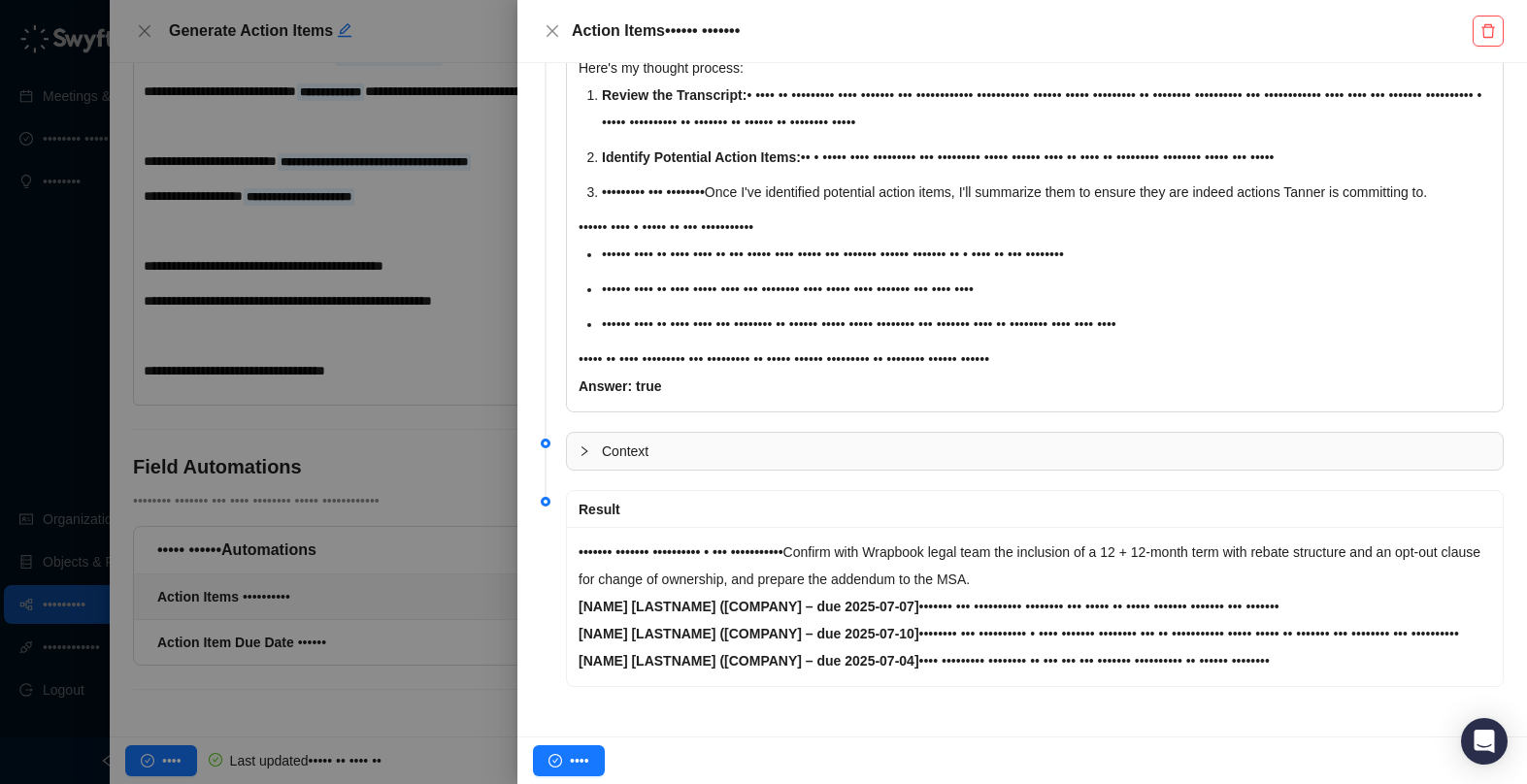click at bounding box center (763, 392) 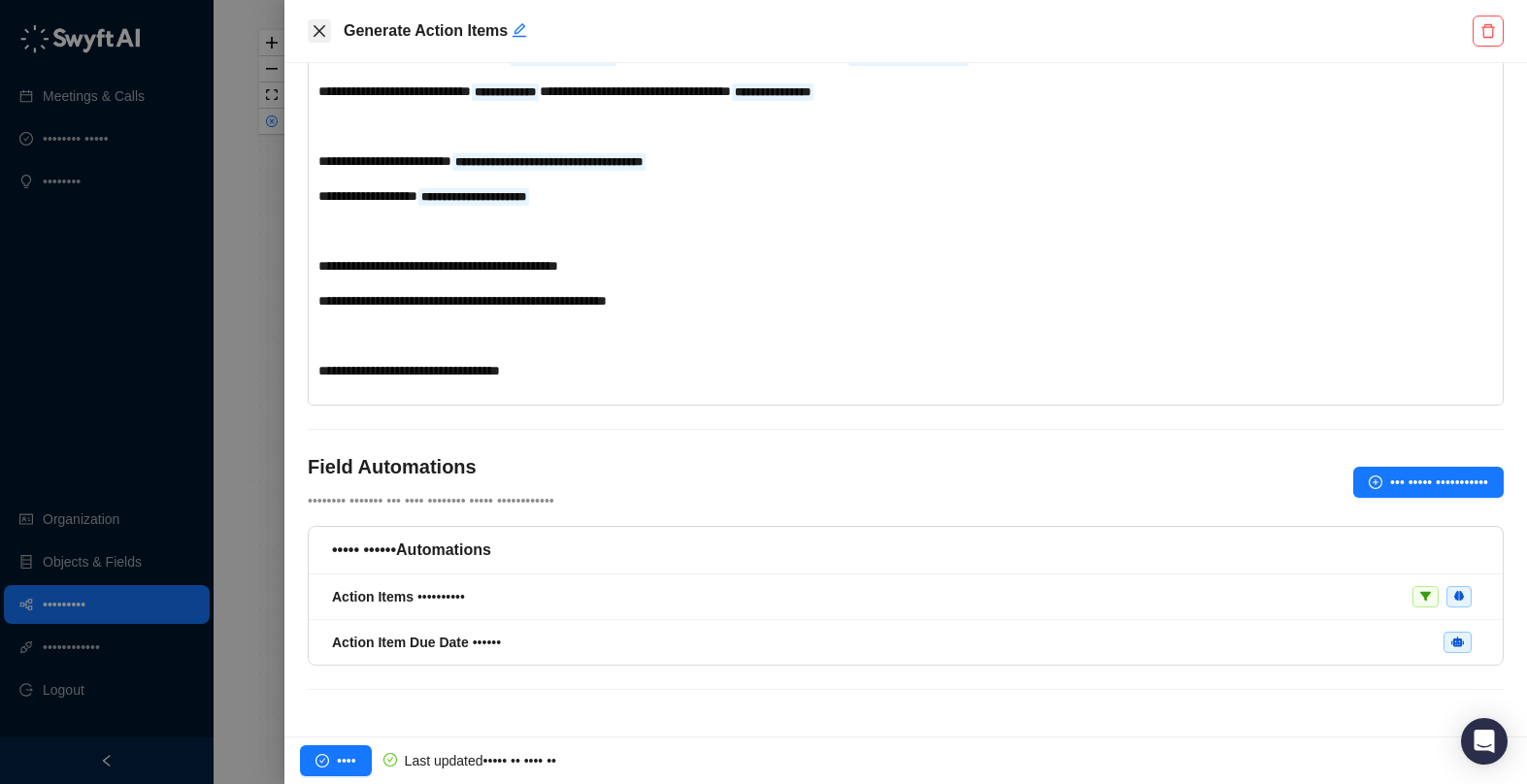 click at bounding box center [319, 31] 